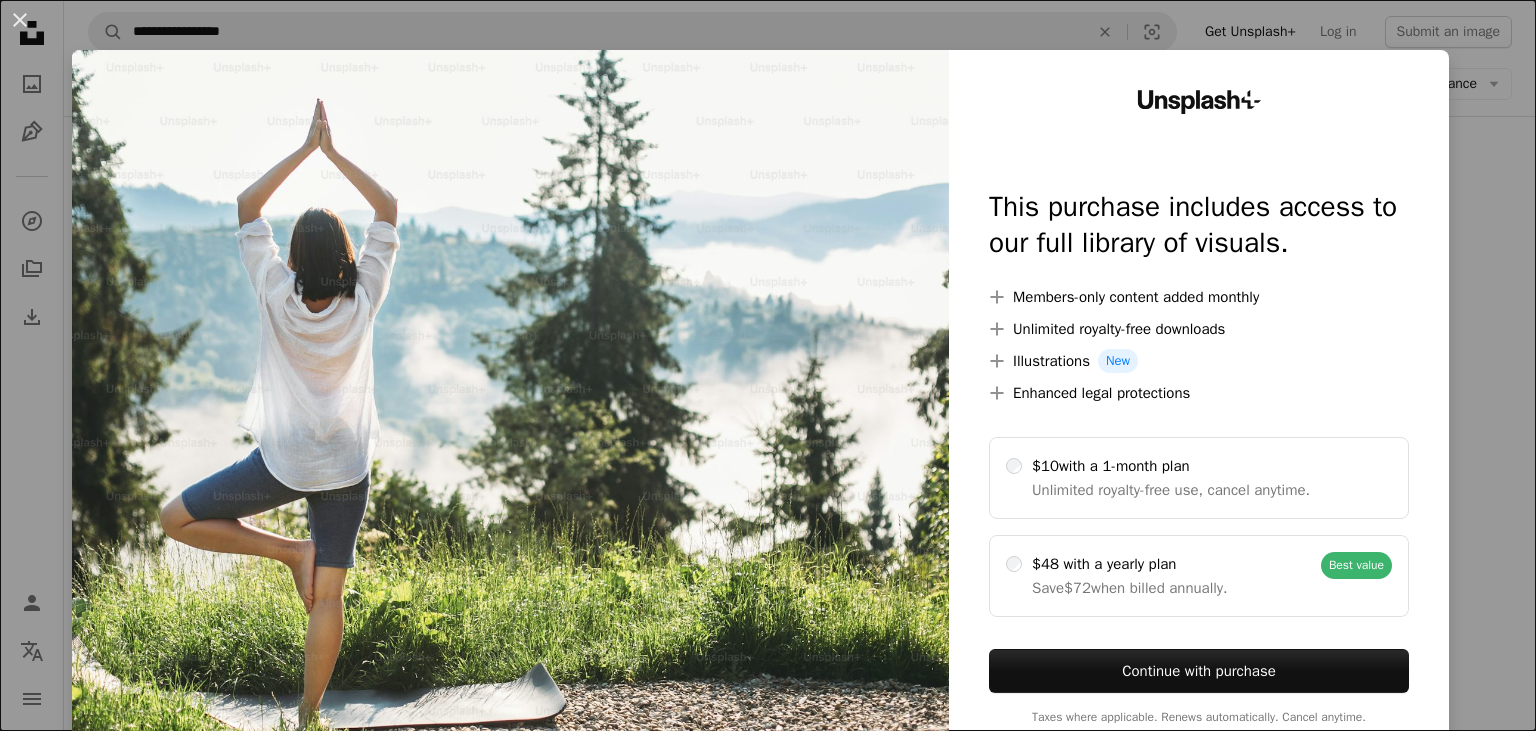 scroll, scrollTop: 25934, scrollLeft: 0, axis: vertical 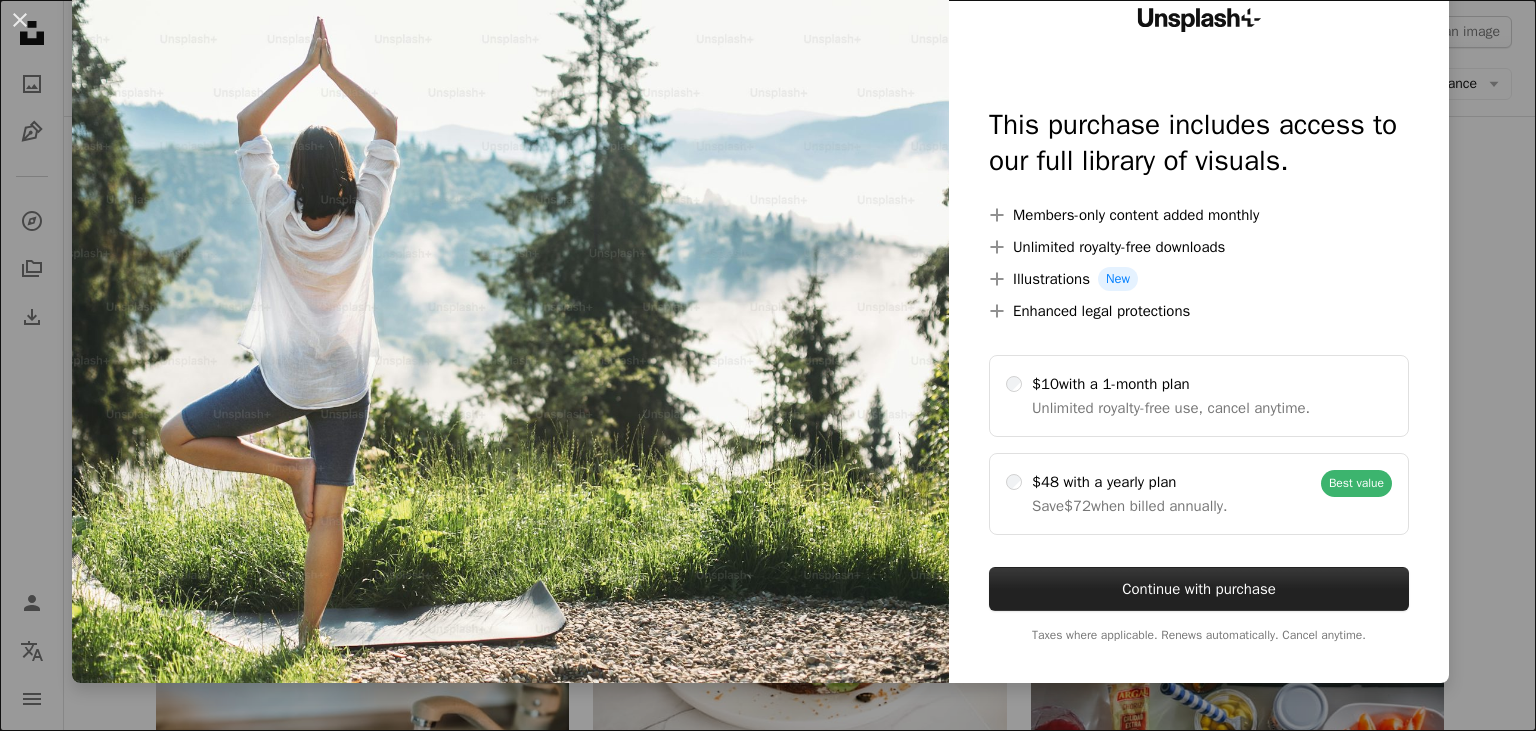 click on "Continue with purchase" at bounding box center [1199, 589] 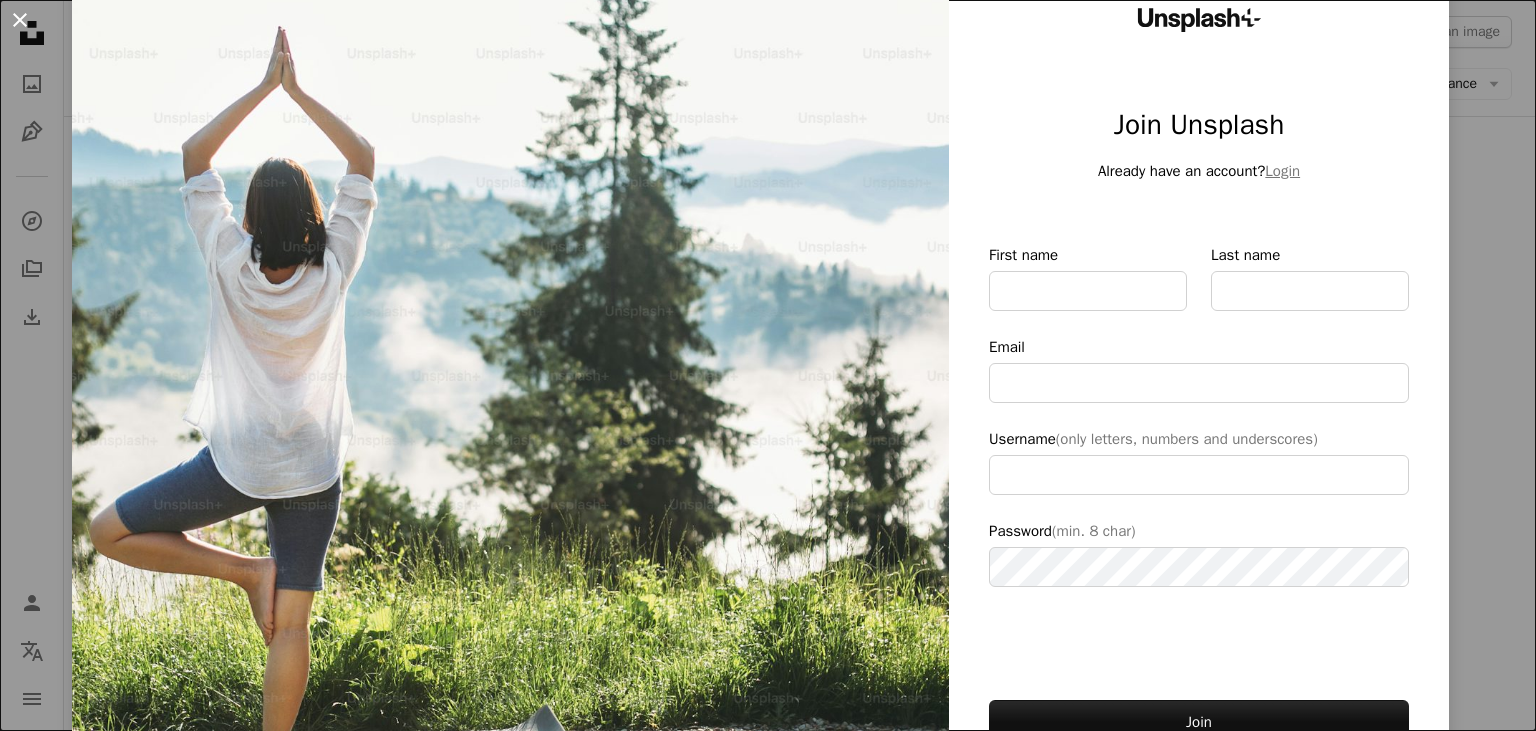 click on "An X shape" at bounding box center [20, 20] 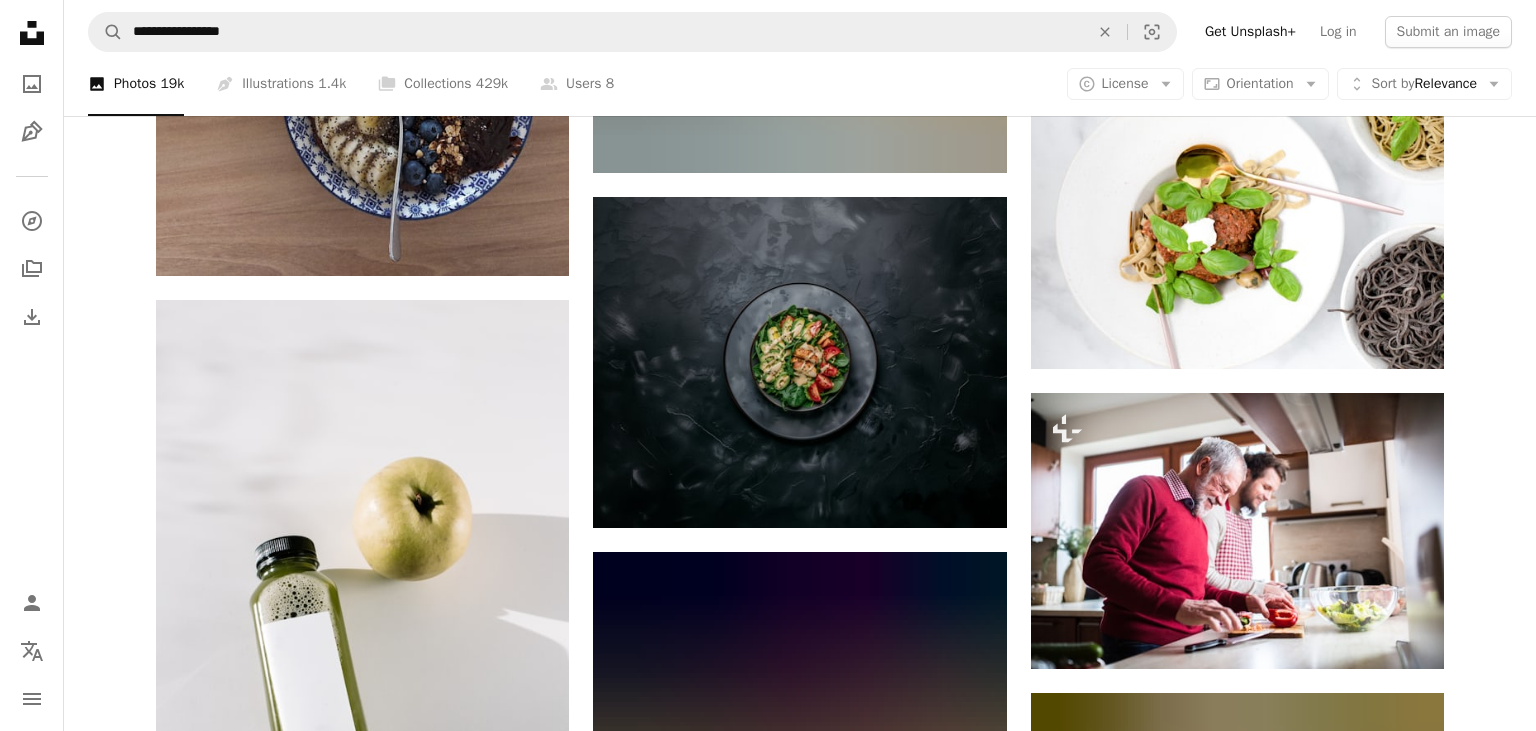 scroll, scrollTop: 30263, scrollLeft: 0, axis: vertical 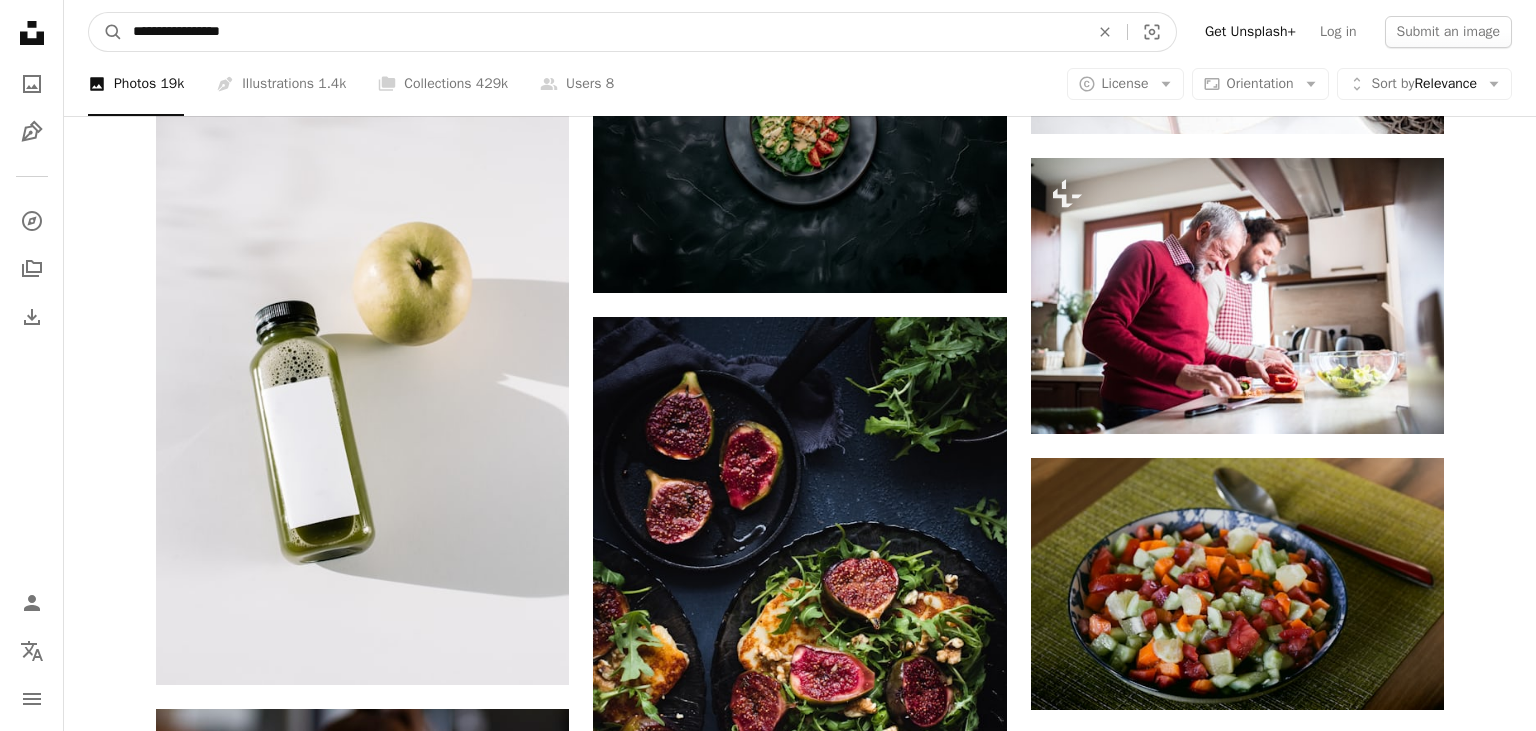 click on "**********" at bounding box center (603, 32) 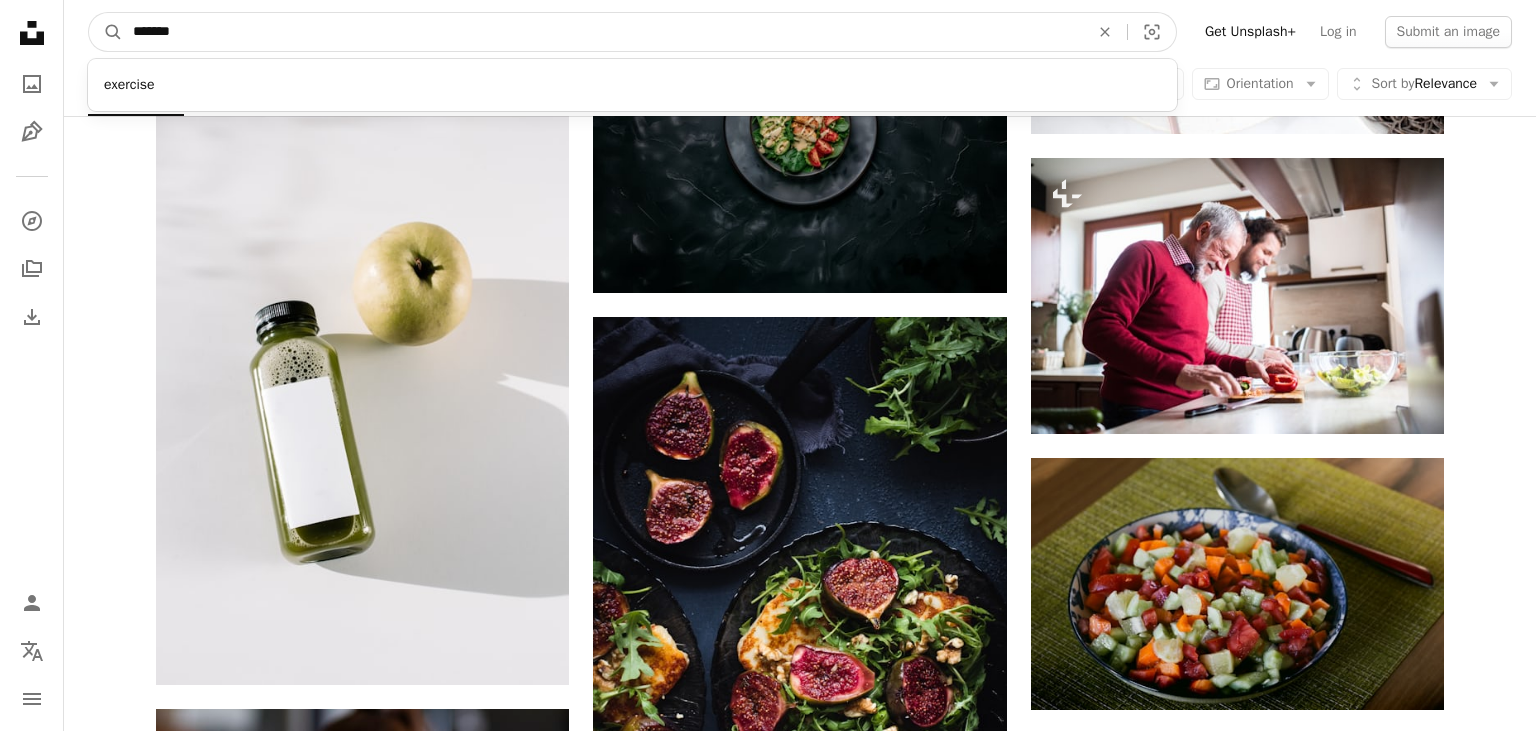 type on "********" 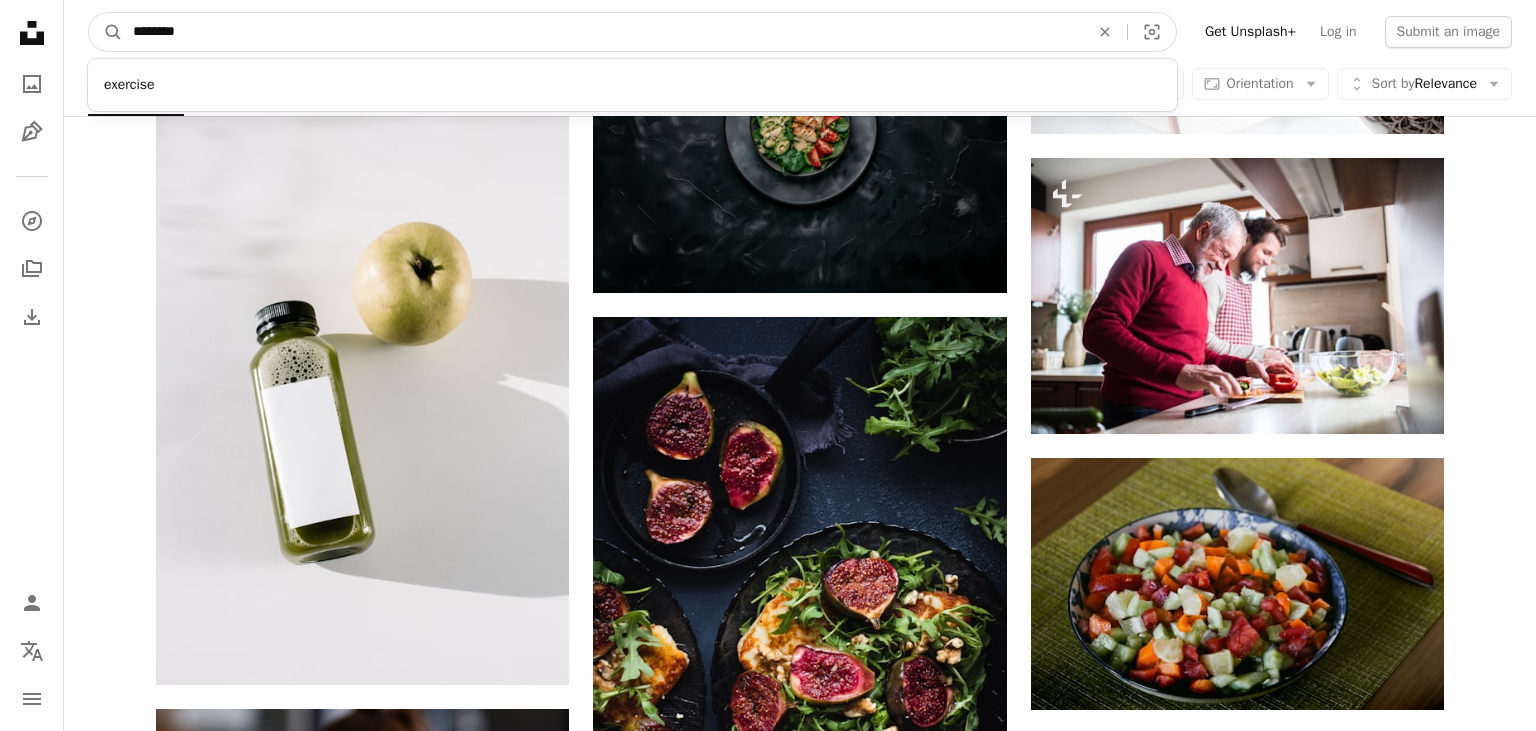 click on "A magnifying glass" at bounding box center (106, 32) 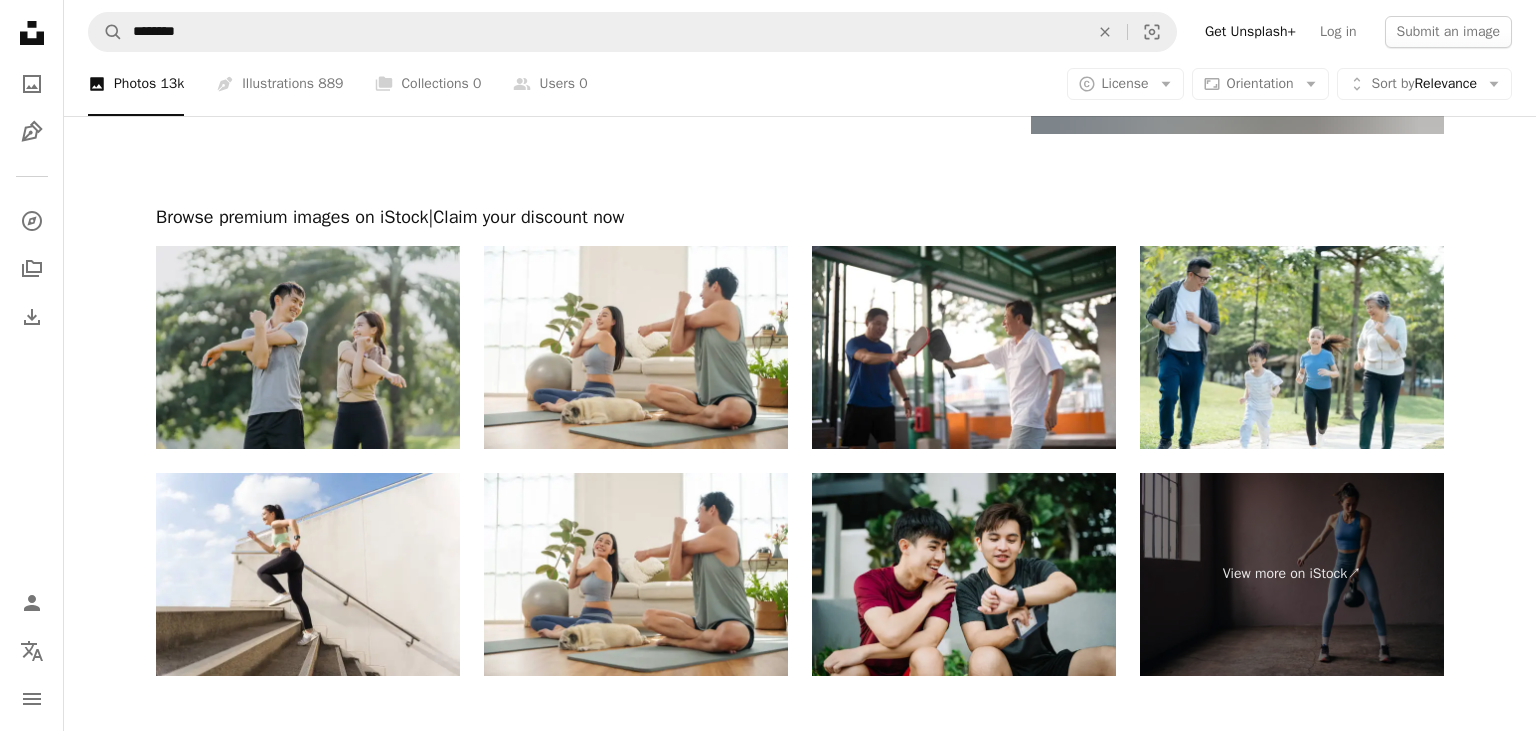 scroll, scrollTop: 3907, scrollLeft: 0, axis: vertical 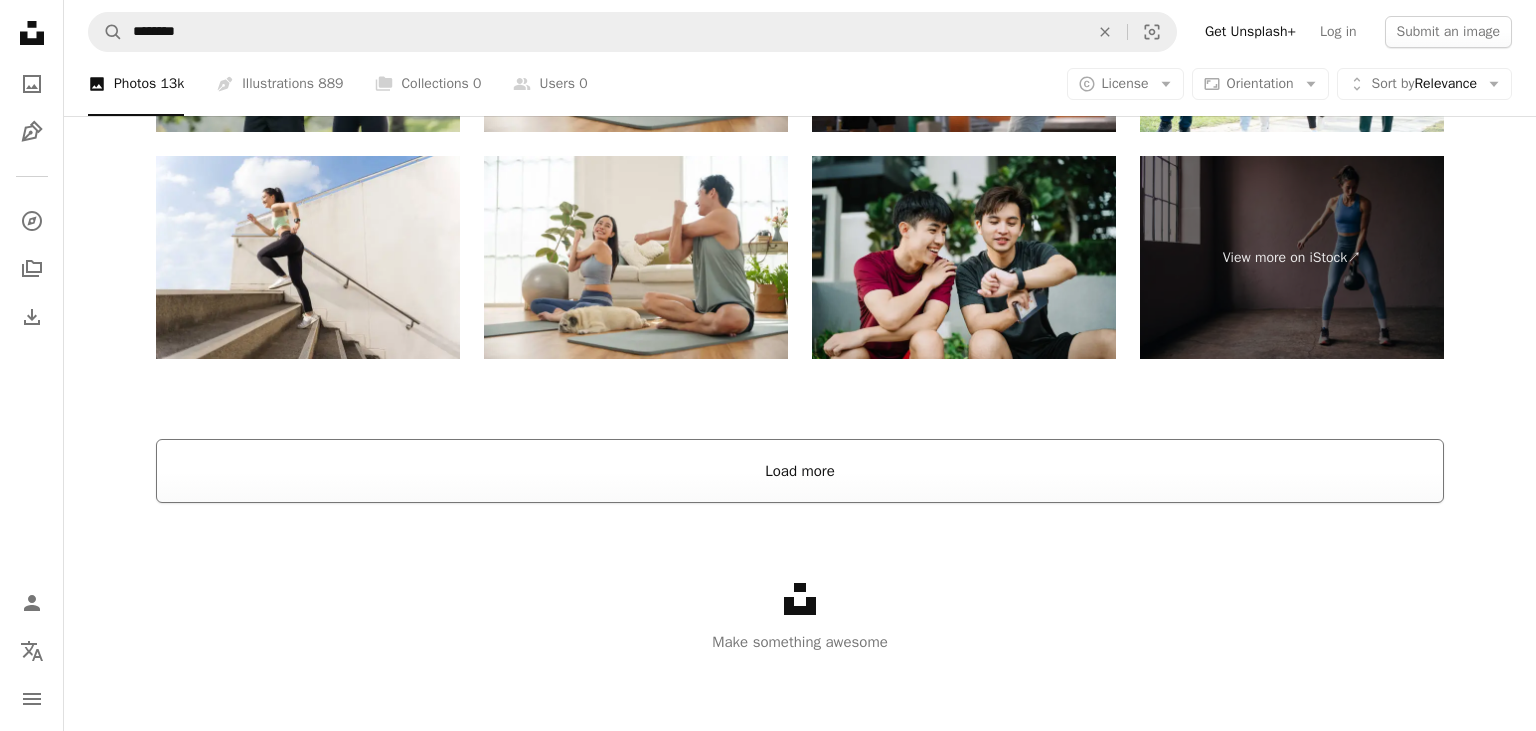 click on "Load more" at bounding box center [800, 471] 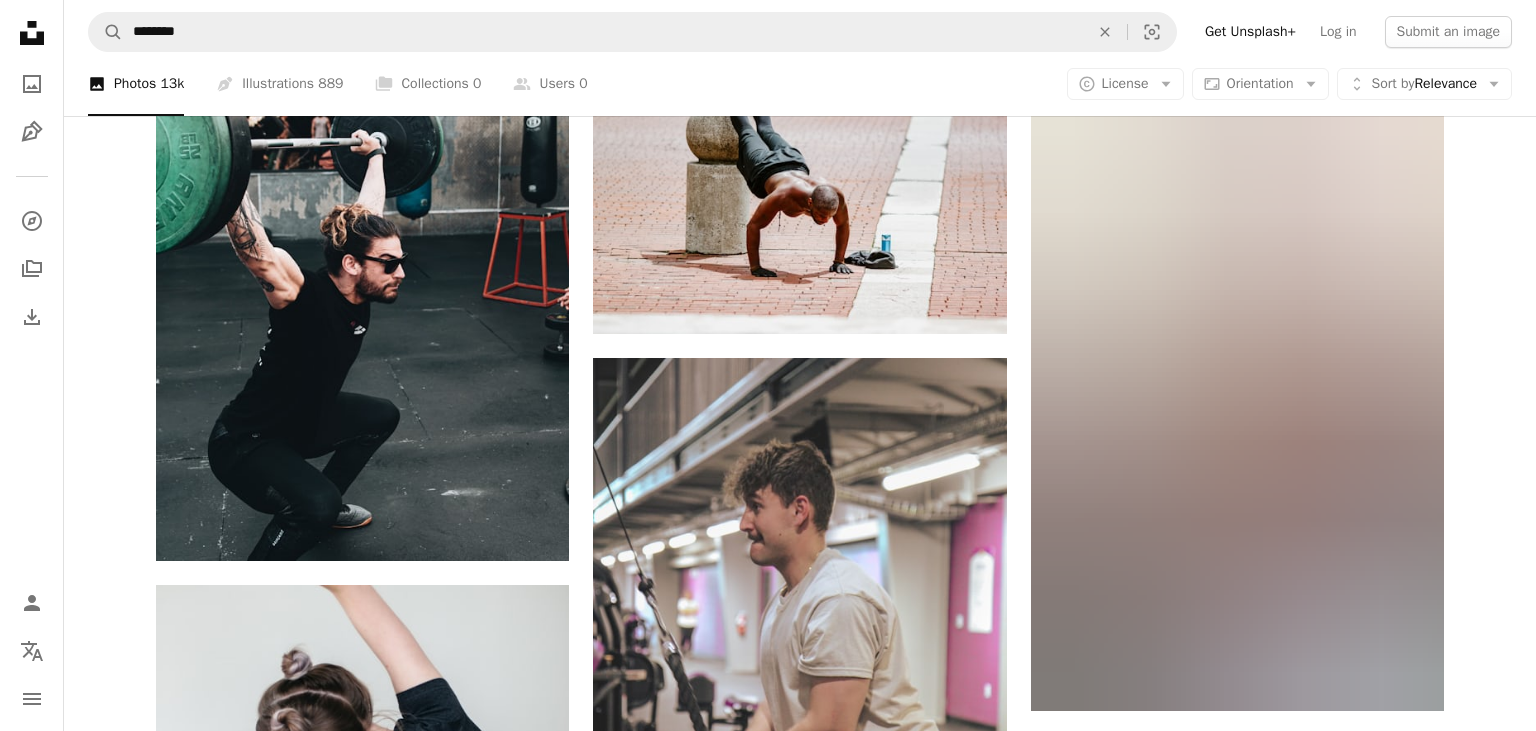 scroll, scrollTop: 10243, scrollLeft: 0, axis: vertical 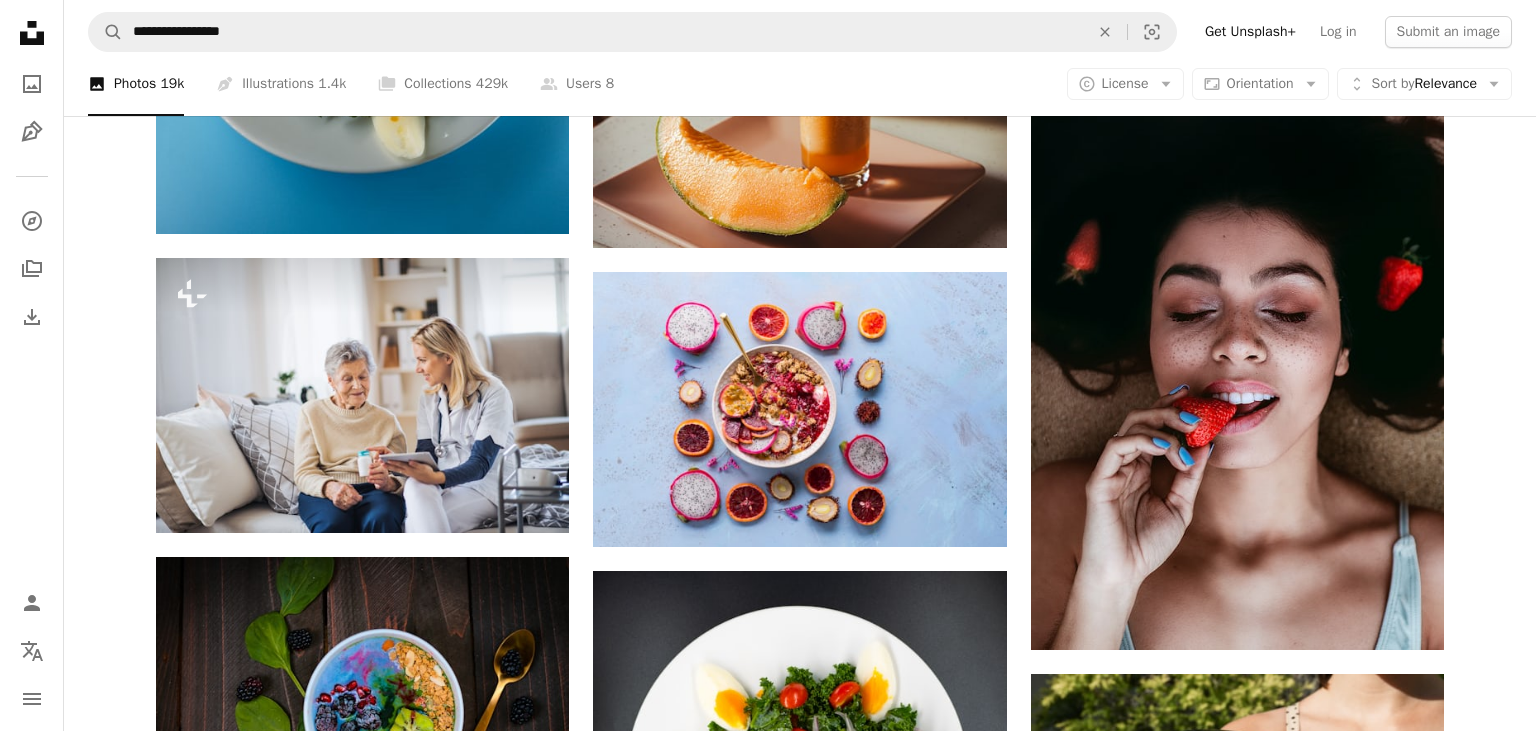 drag, startPoint x: 167, startPoint y: 53, endPoint x: 134, endPoint y: 53, distance: 33 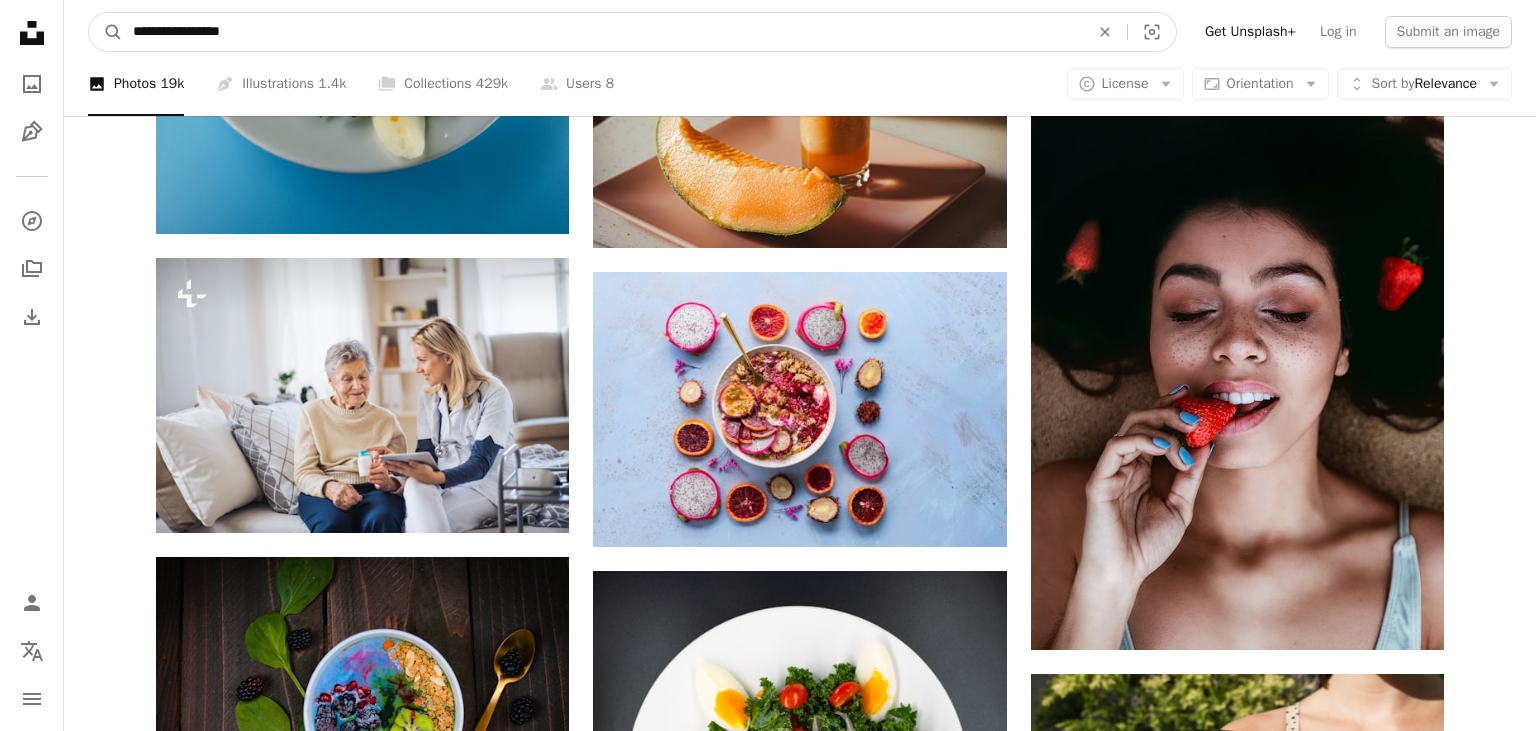 drag, startPoint x: 165, startPoint y: 32, endPoint x: 0, endPoint y: 37, distance: 165.07574 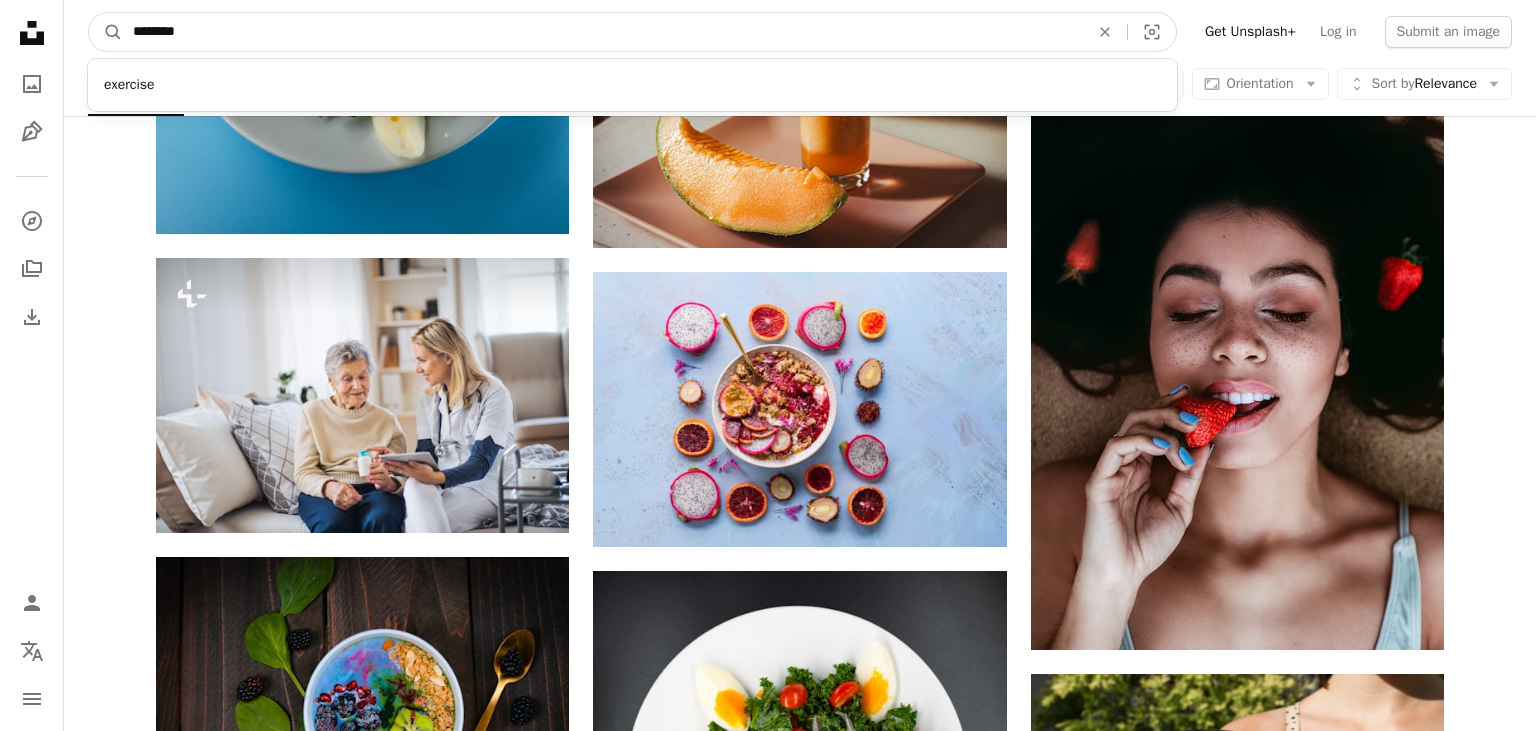 type on "********" 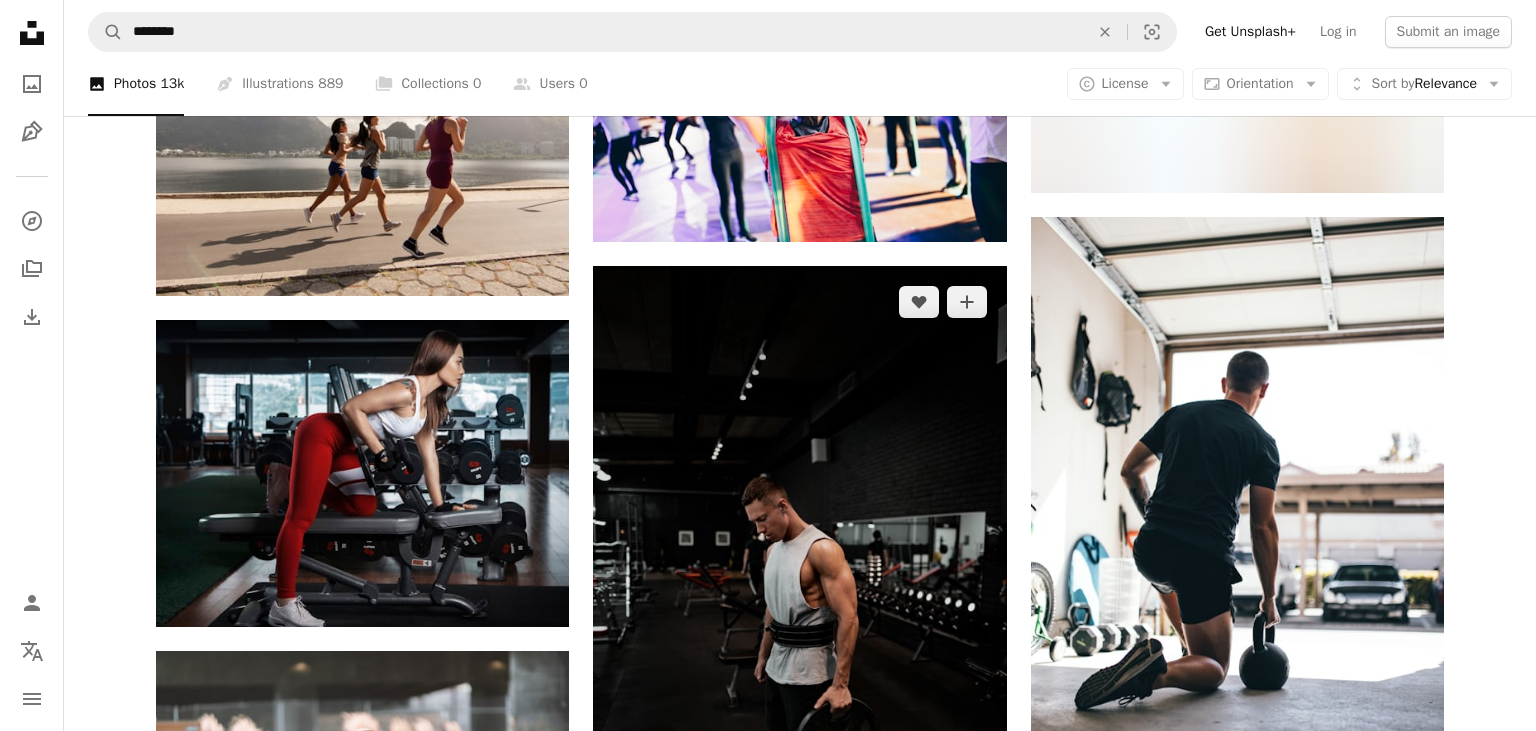 scroll, scrollTop: 1267, scrollLeft: 0, axis: vertical 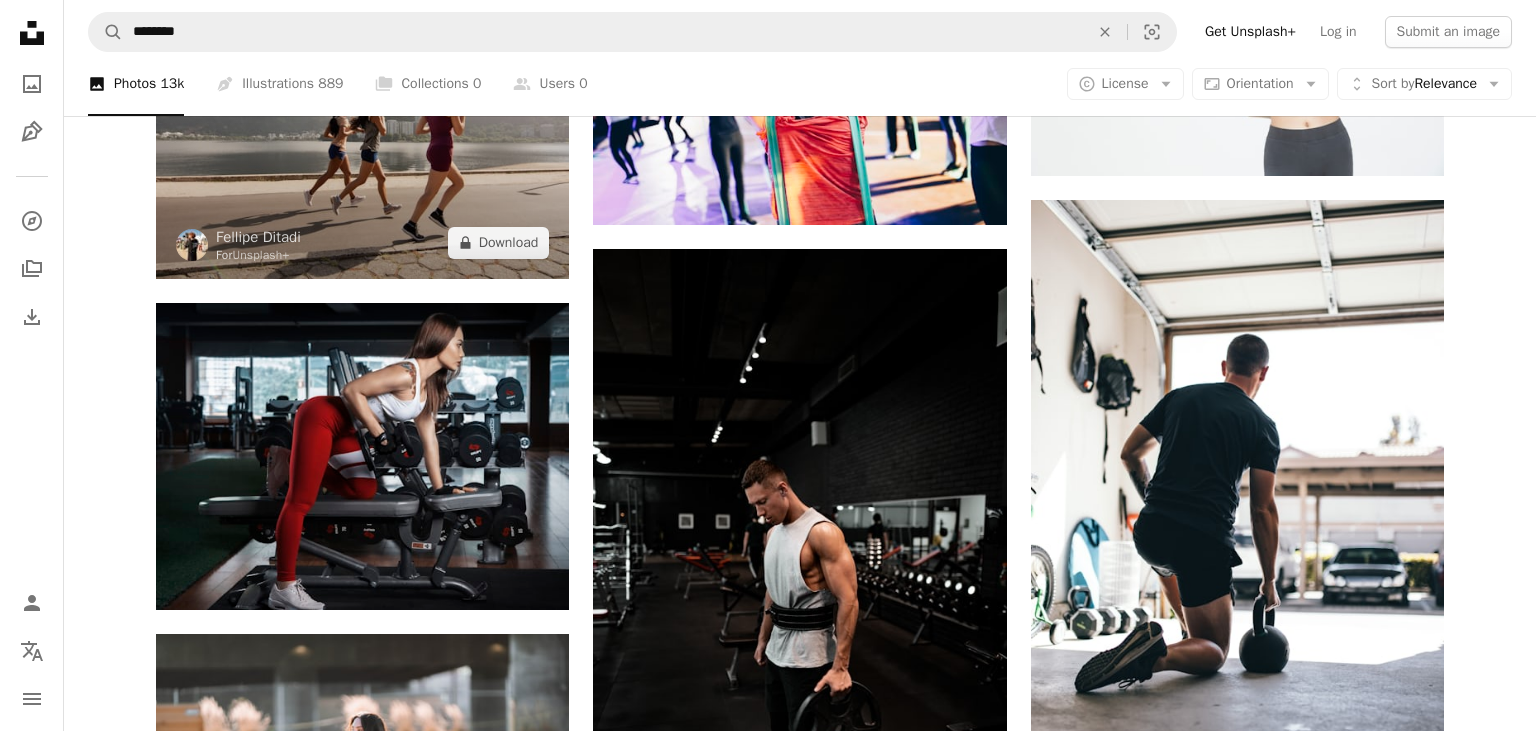 click at bounding box center [362, 141] 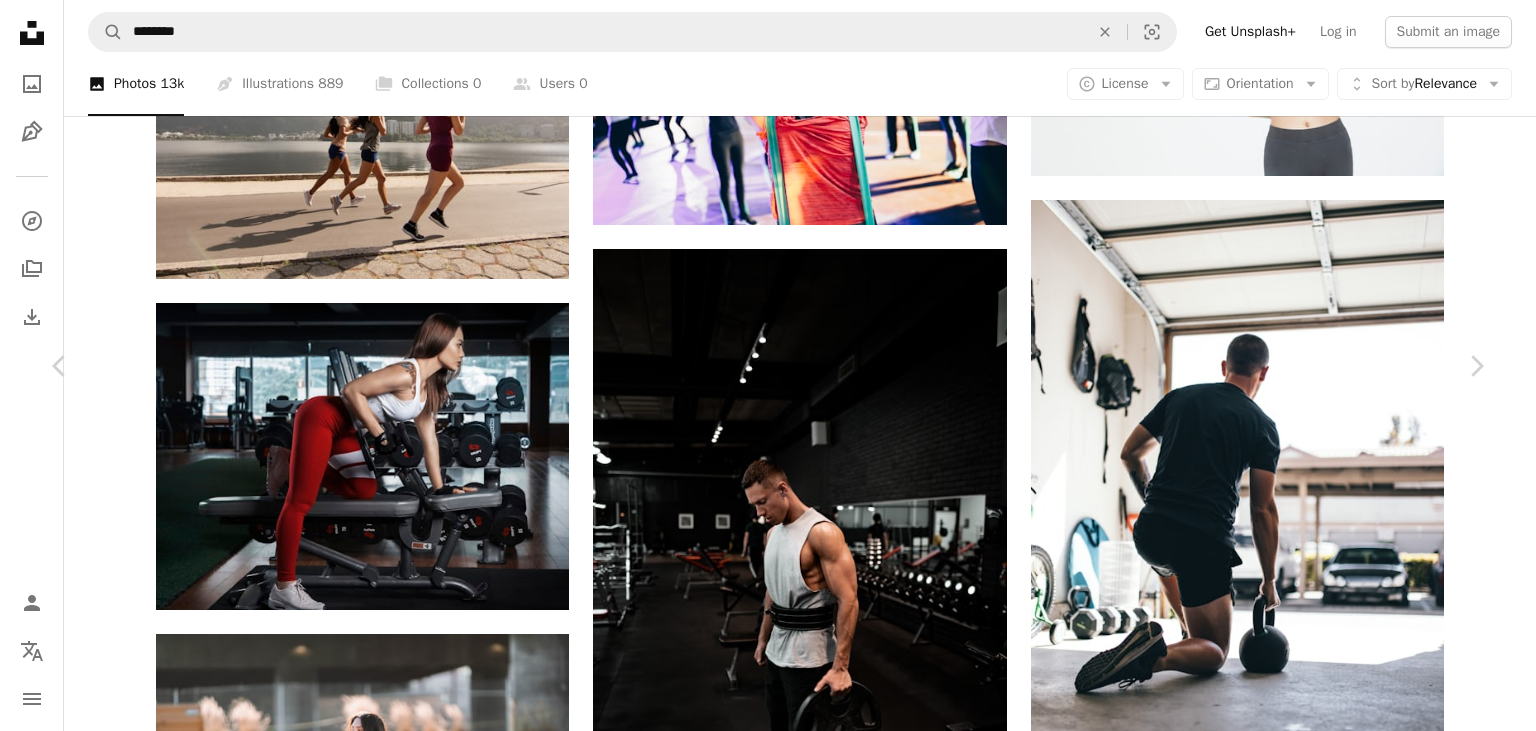 scroll, scrollTop: 7080, scrollLeft: 0, axis: vertical 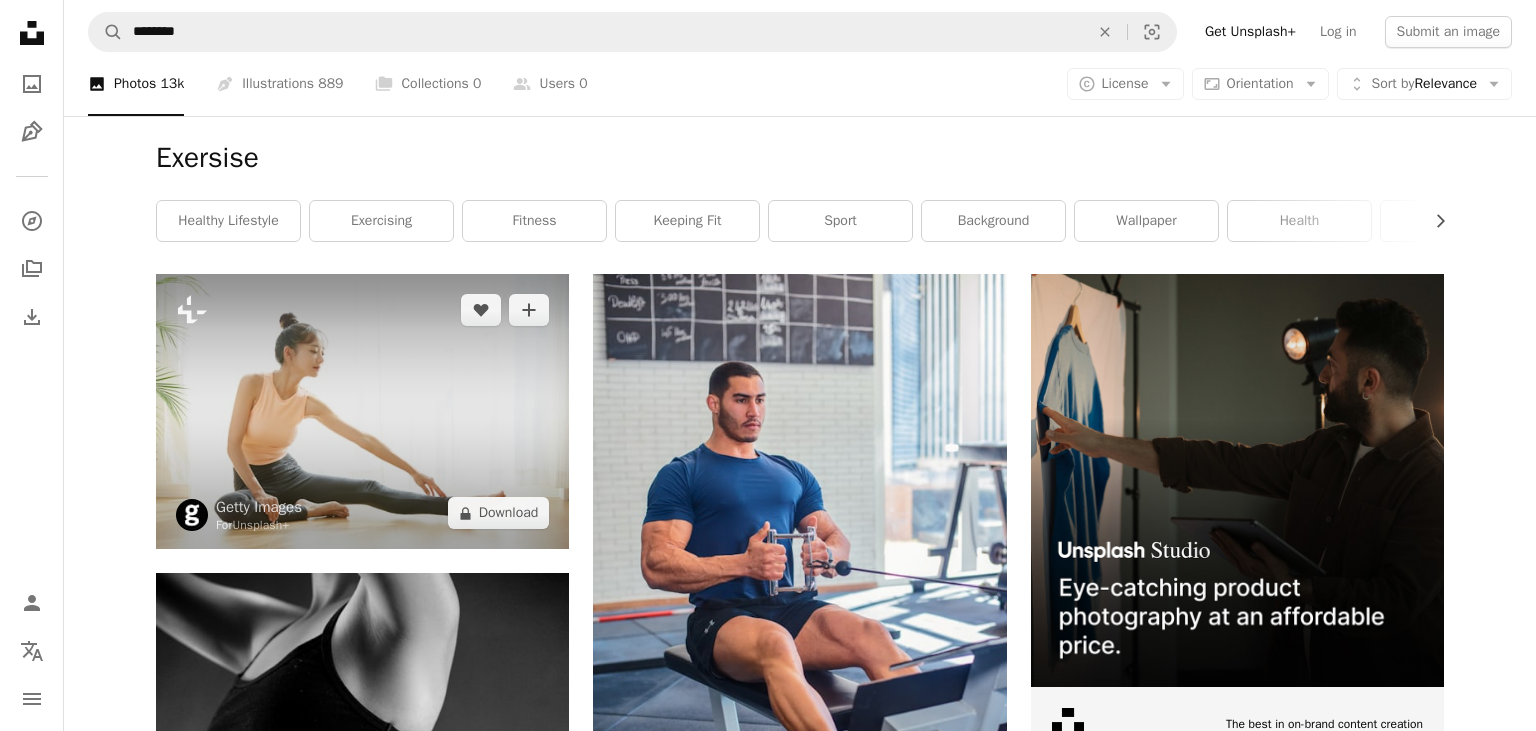 click at bounding box center (362, 411) 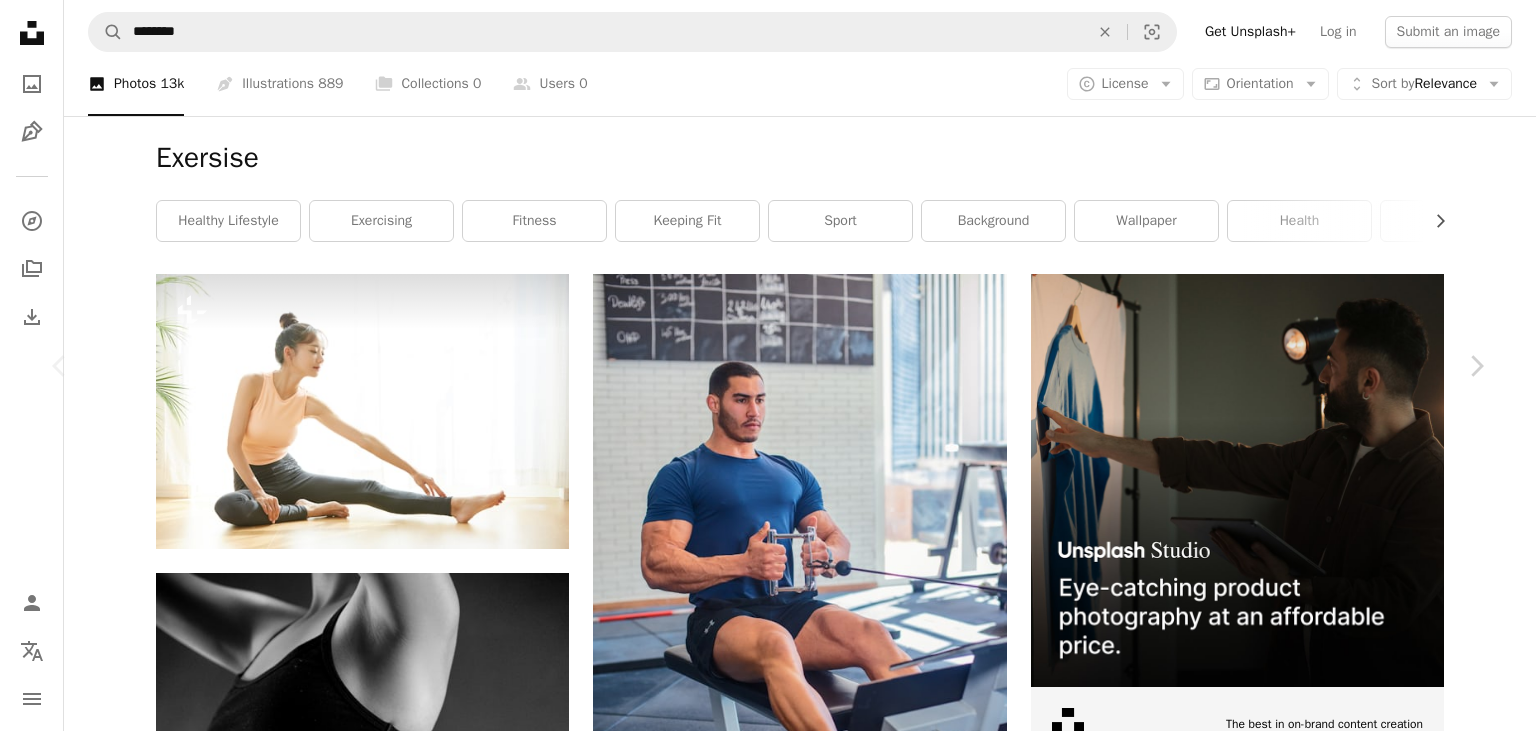 scroll, scrollTop: 3430, scrollLeft: 0, axis: vertical 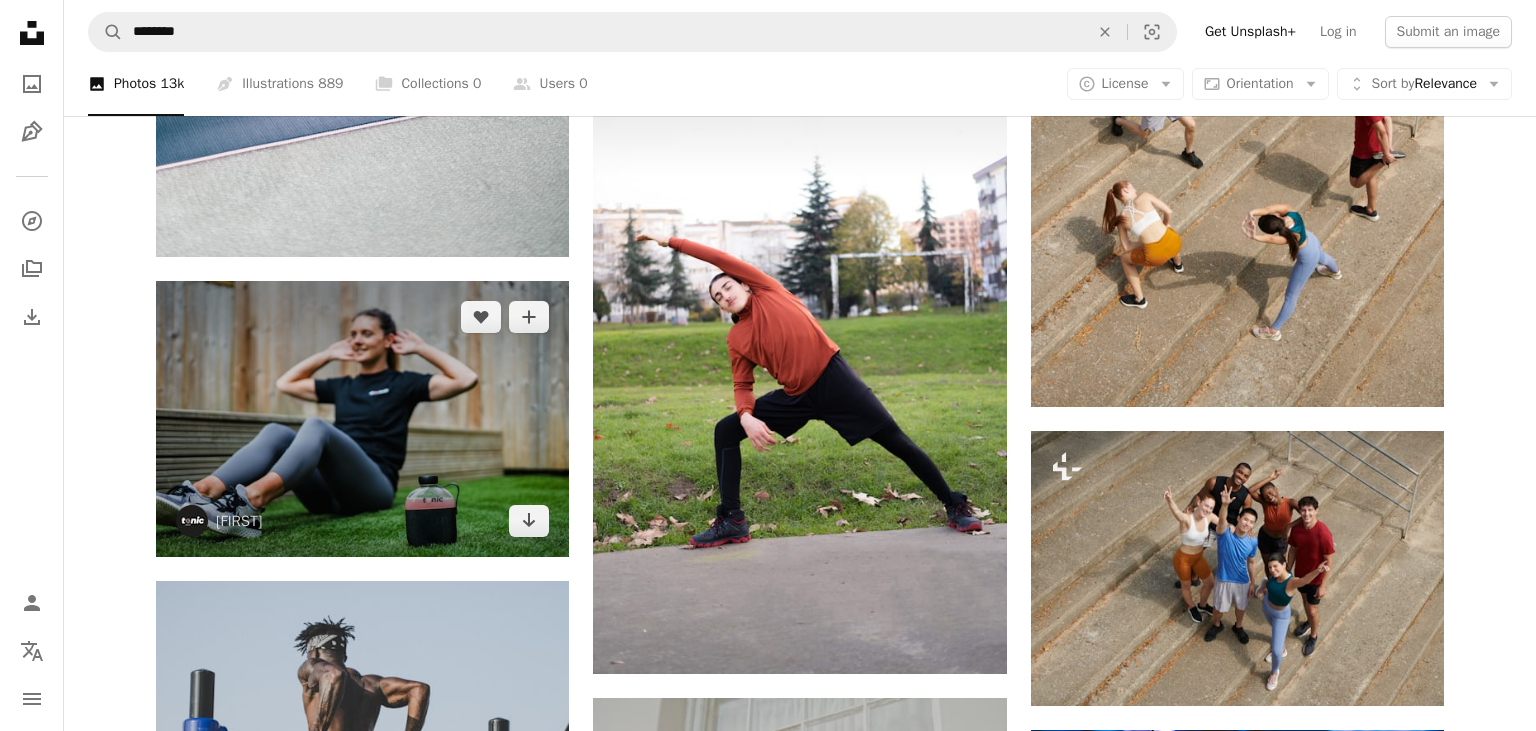 click at bounding box center [362, 418] 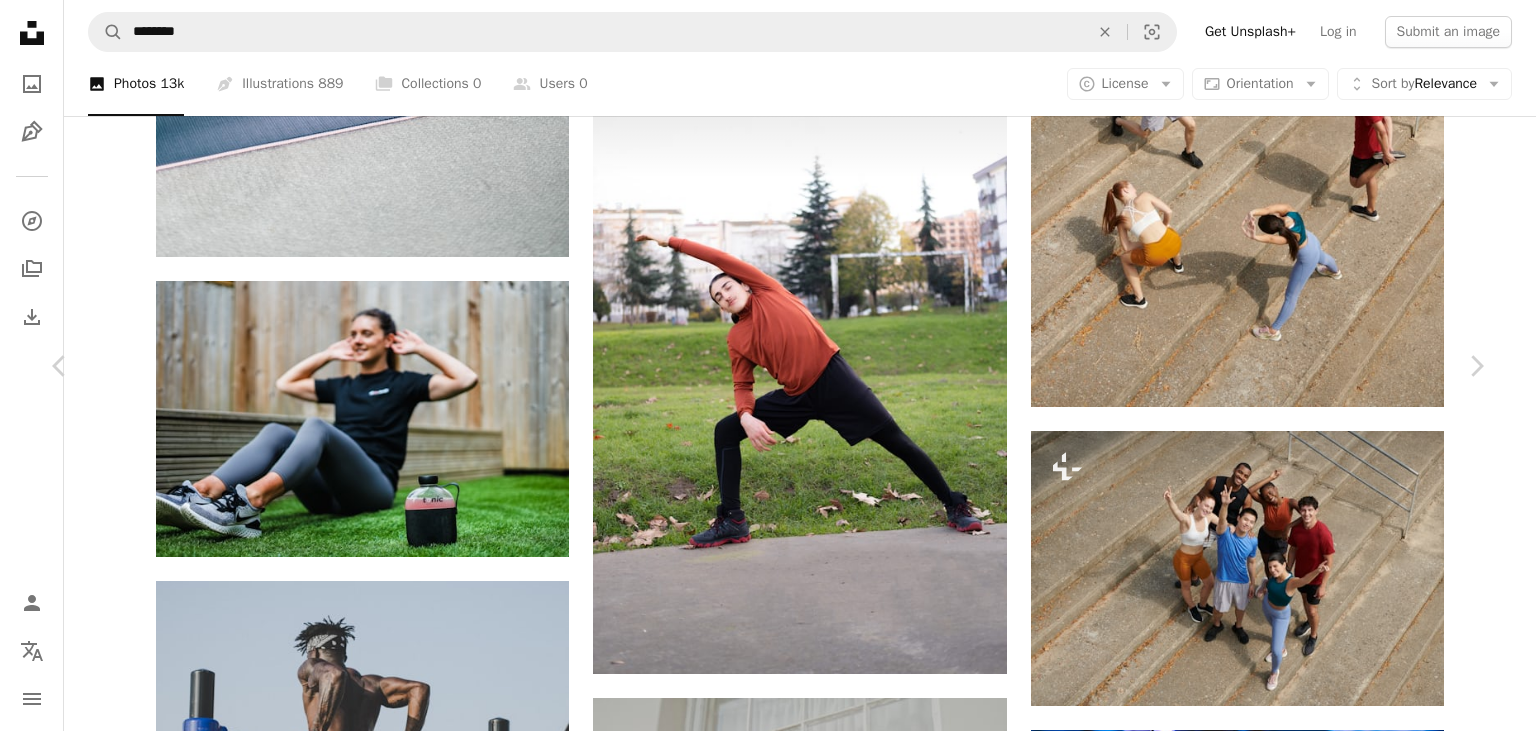 scroll, scrollTop: 2724, scrollLeft: 0, axis: vertical 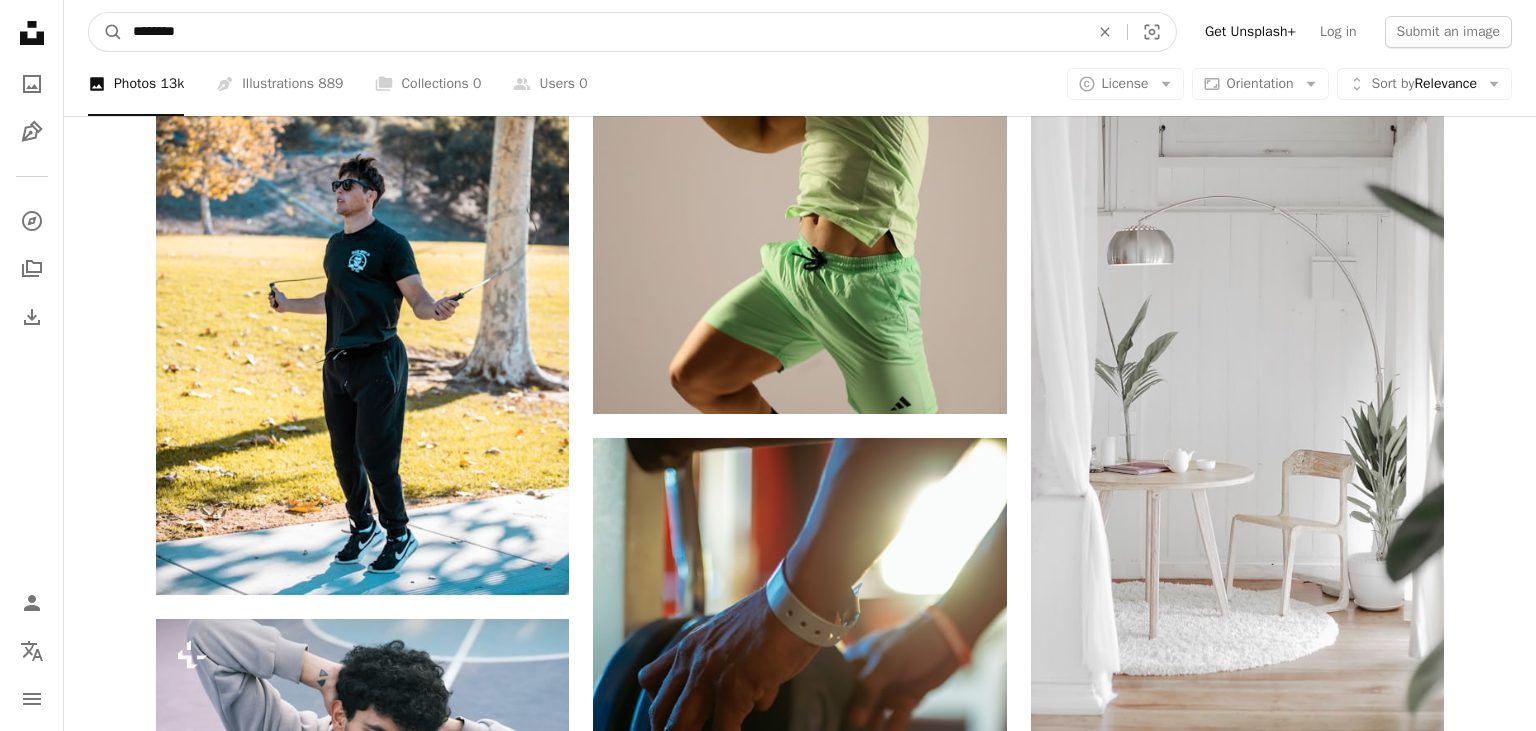 click on "********" at bounding box center [603, 32] 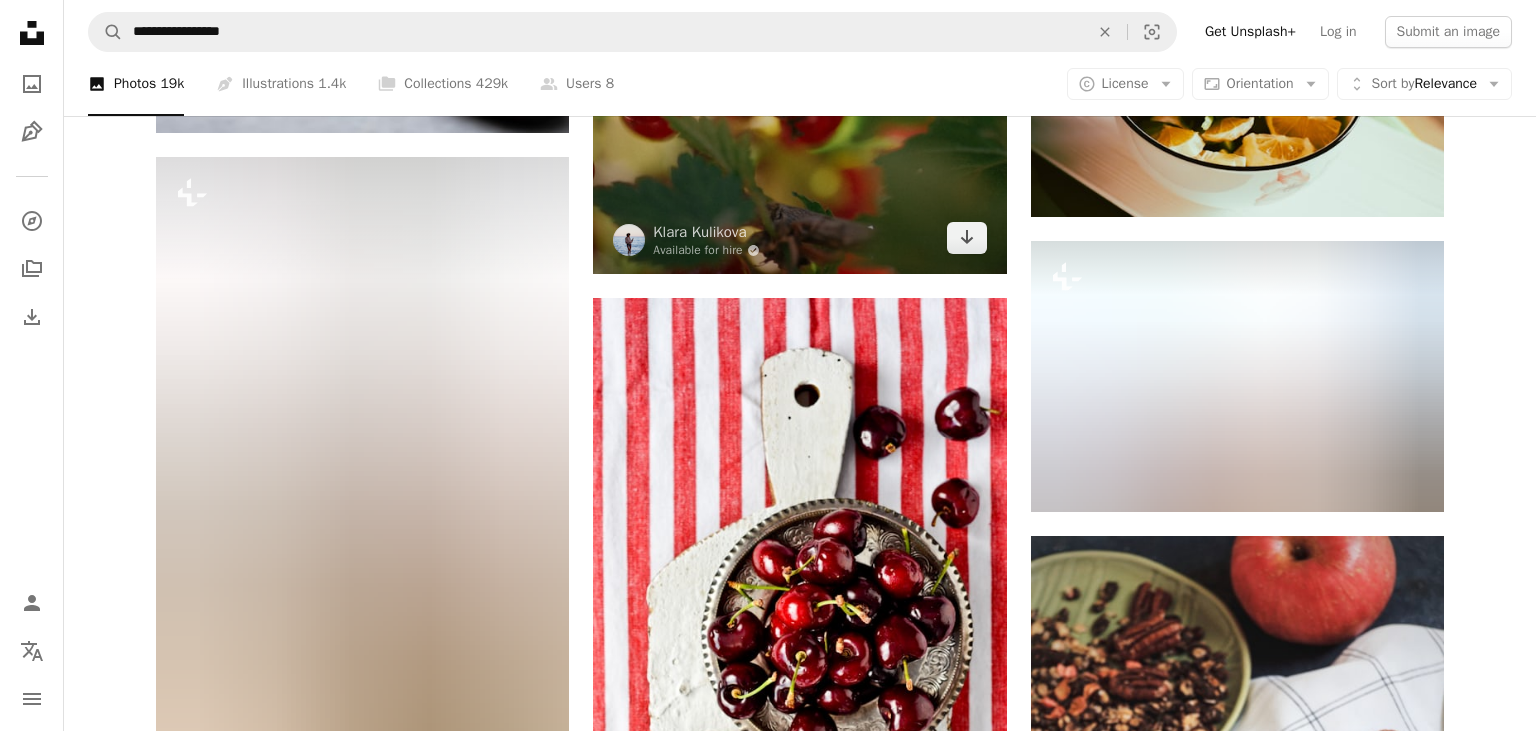 scroll, scrollTop: 39344, scrollLeft: 0, axis: vertical 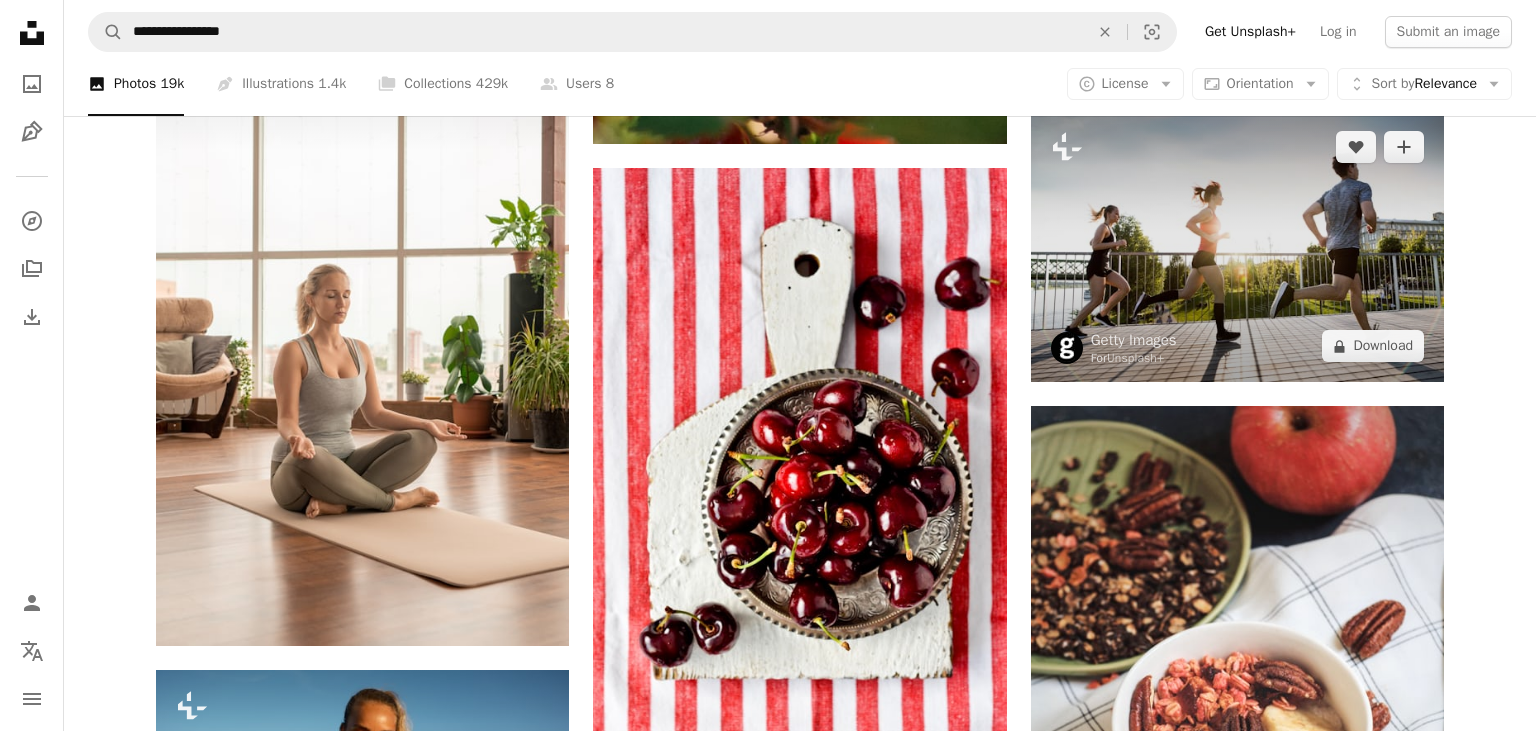 click at bounding box center (1237, 246) 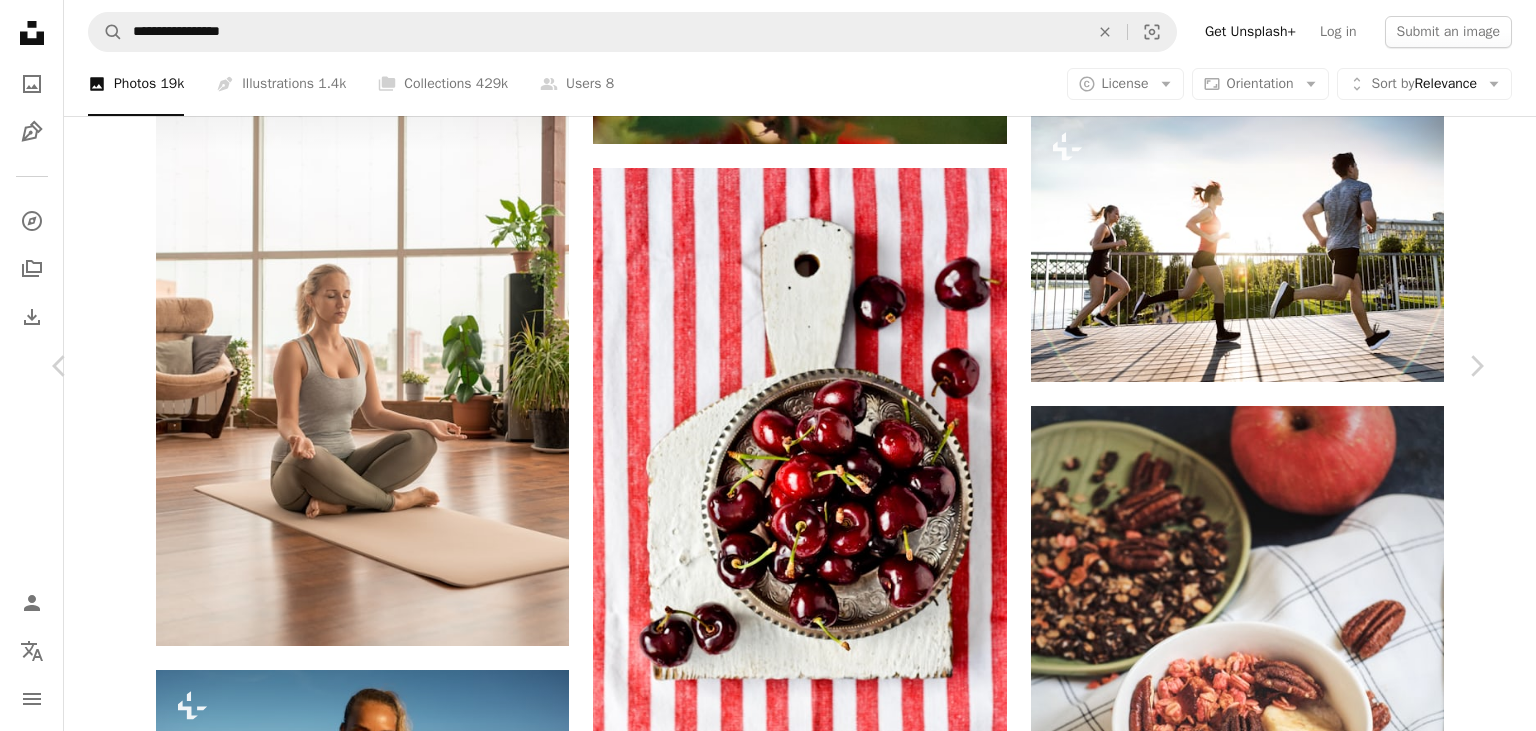 scroll, scrollTop: 39392, scrollLeft: 0, axis: vertical 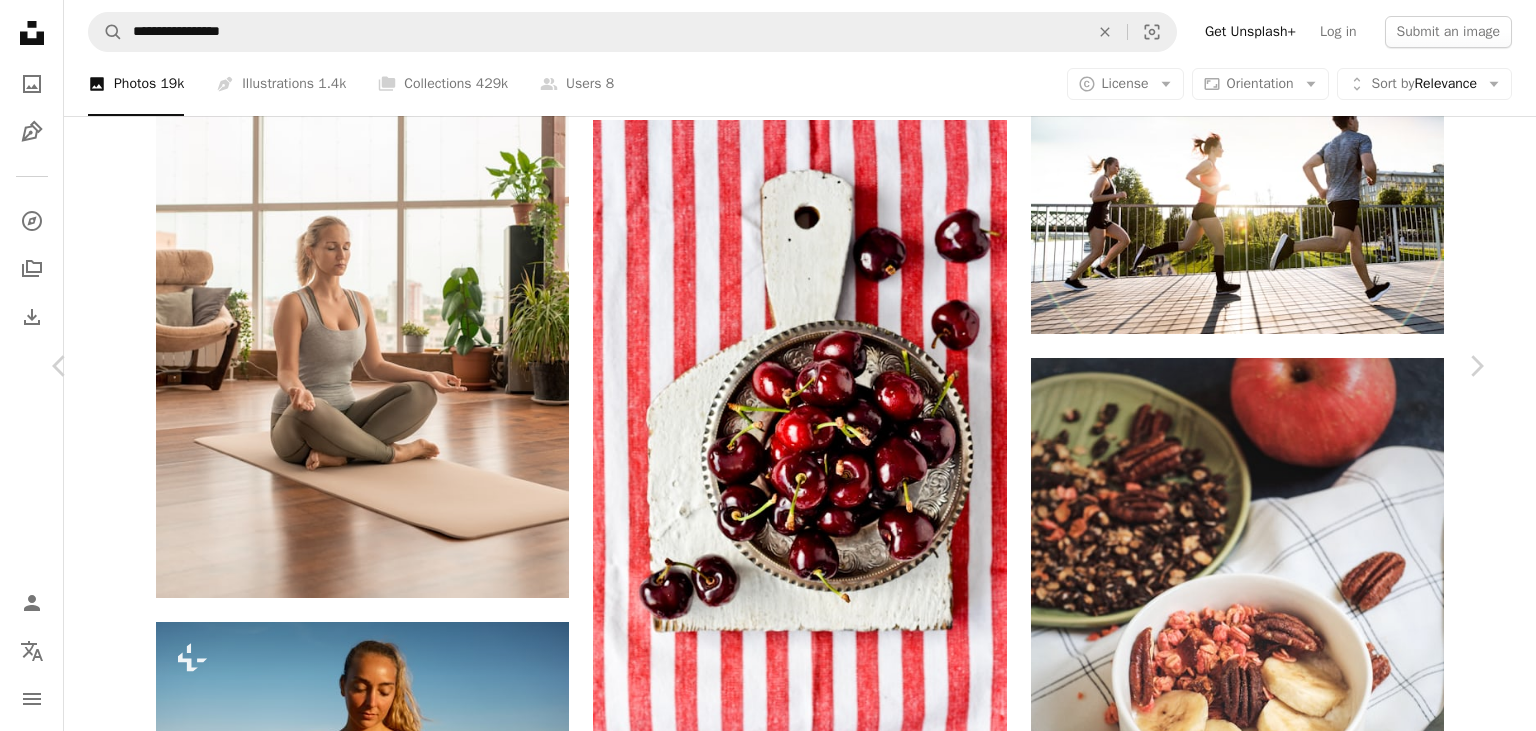 click at bounding box center [760, 2977] 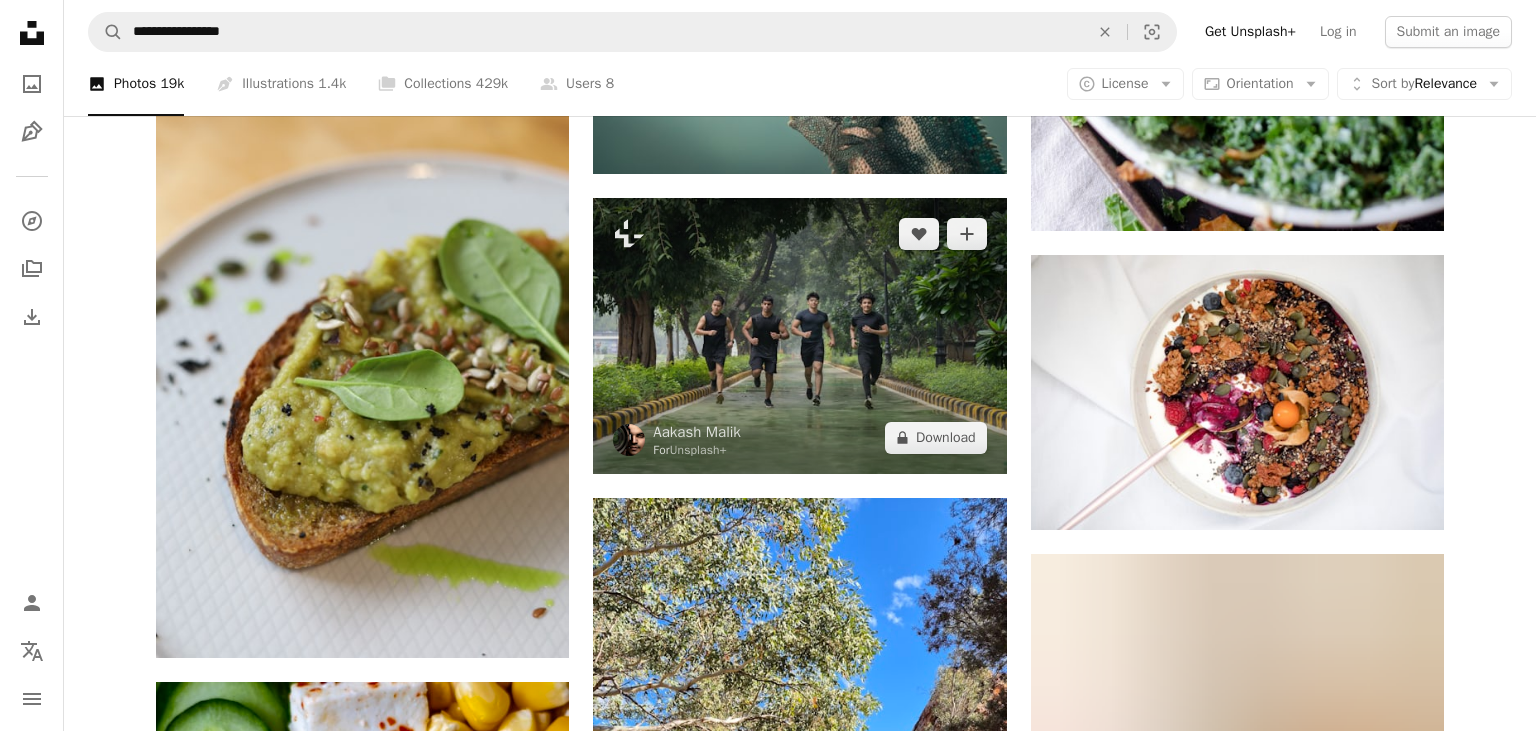 scroll, scrollTop: 34170, scrollLeft: 0, axis: vertical 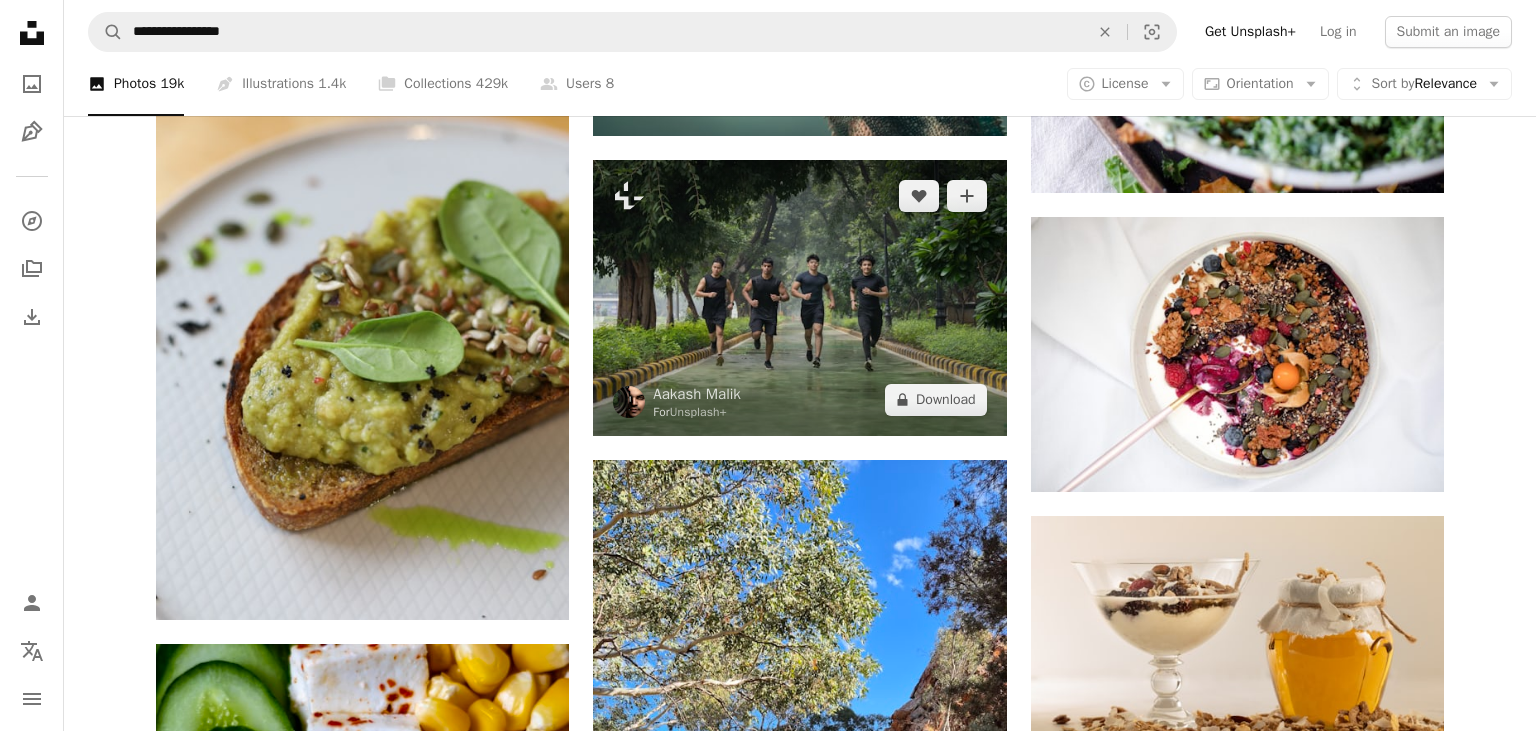 click at bounding box center [799, 297] 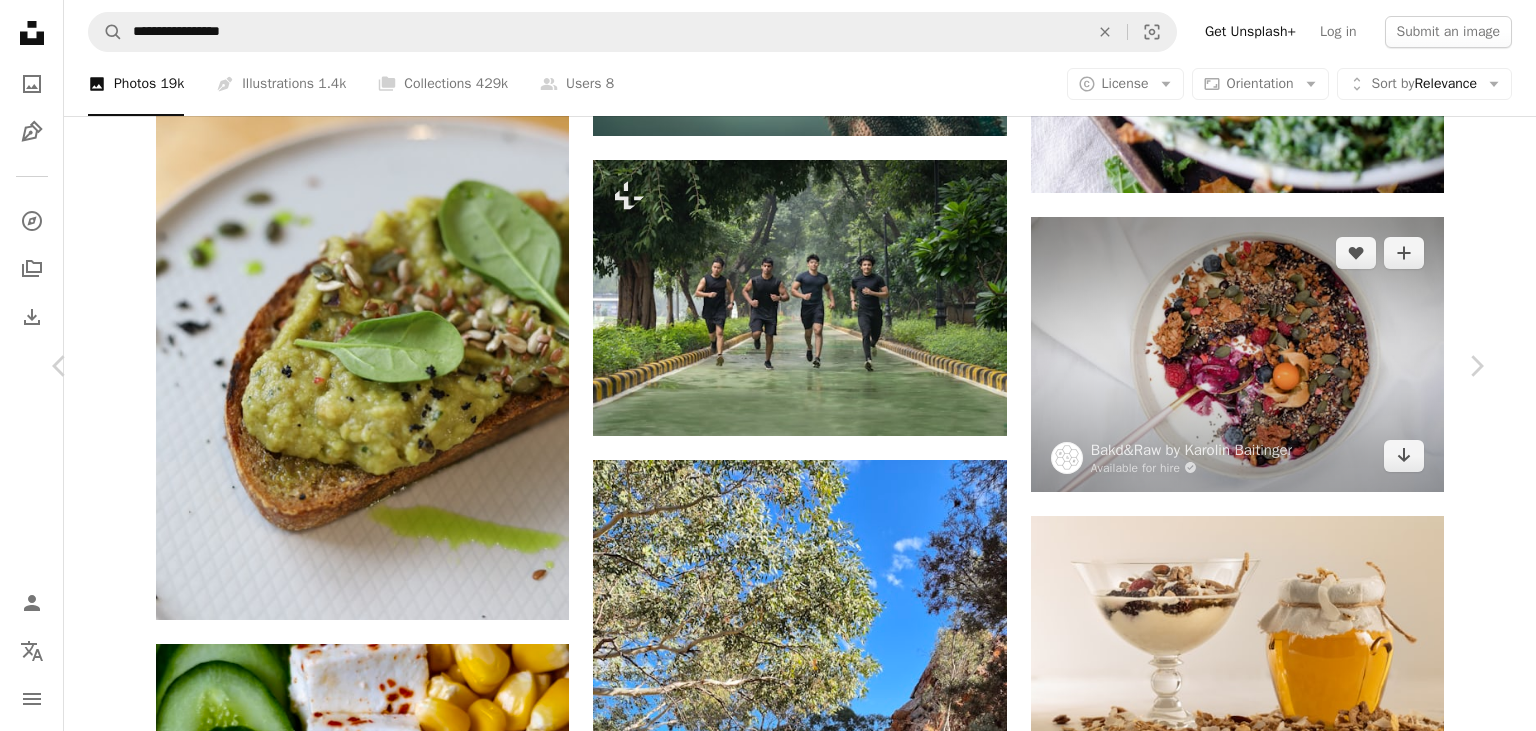 scroll, scrollTop: 34592, scrollLeft: 0, axis: vertical 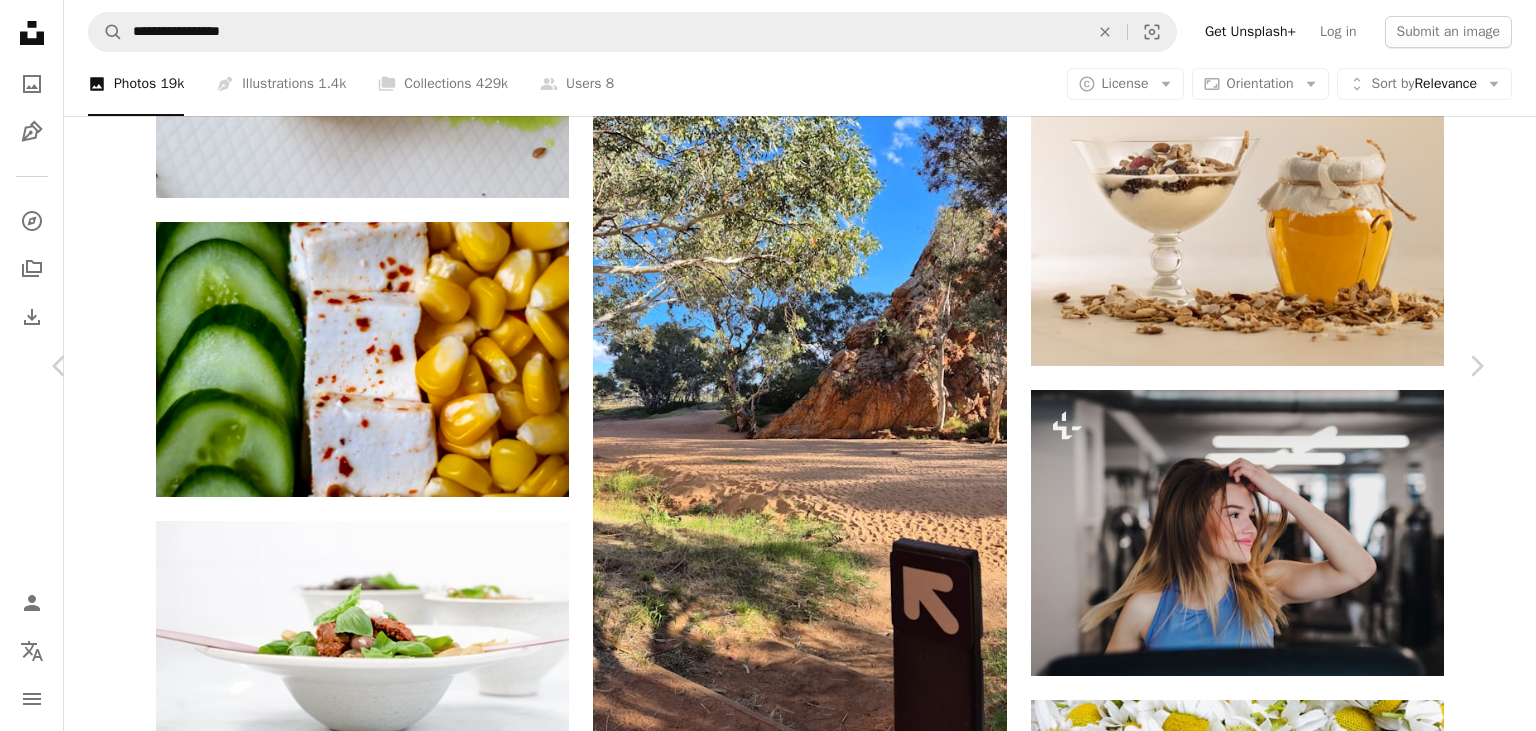 click on "An X shape" at bounding box center (20, 20) 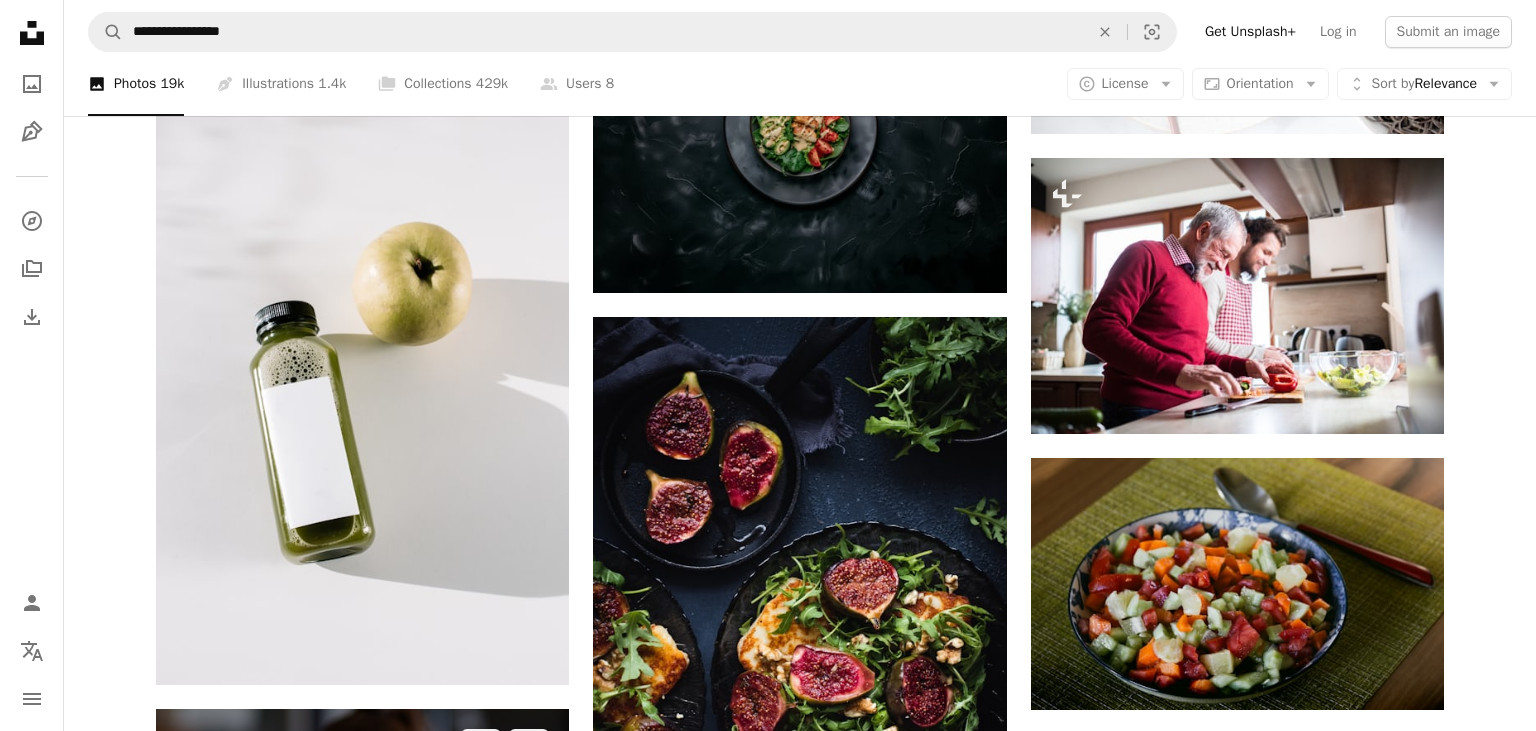 scroll, scrollTop: 30896, scrollLeft: 0, axis: vertical 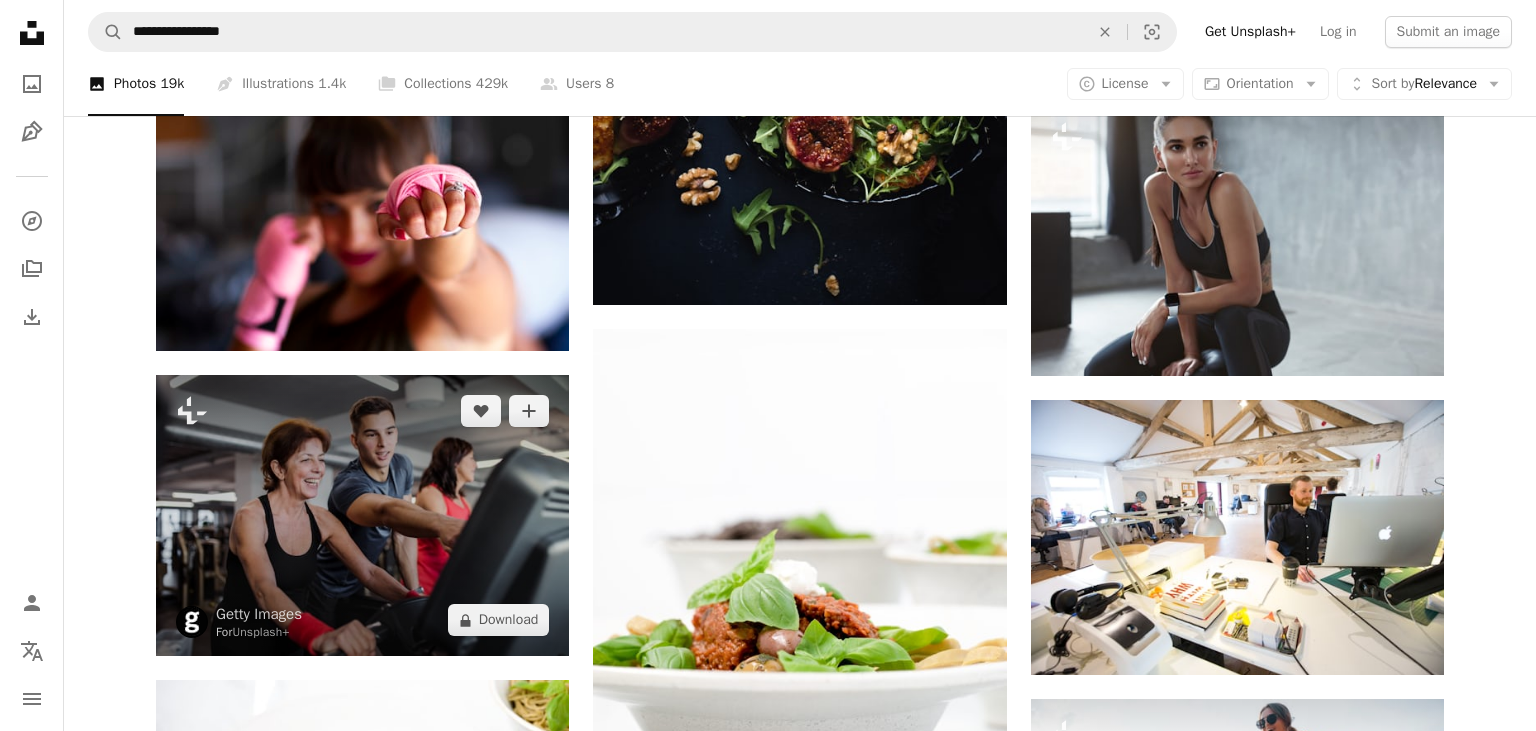 click at bounding box center (362, 515) 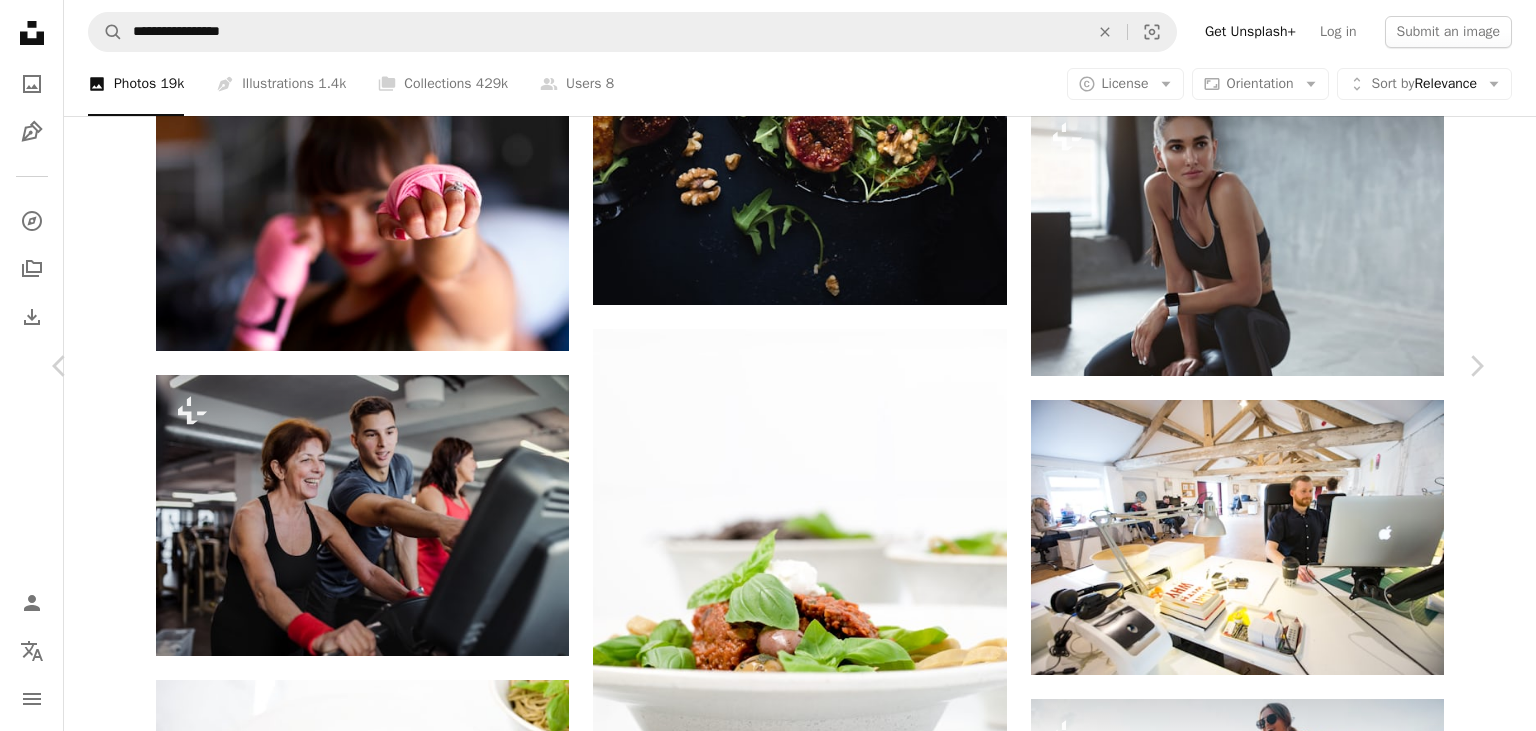 scroll, scrollTop: 2879, scrollLeft: 0, axis: vertical 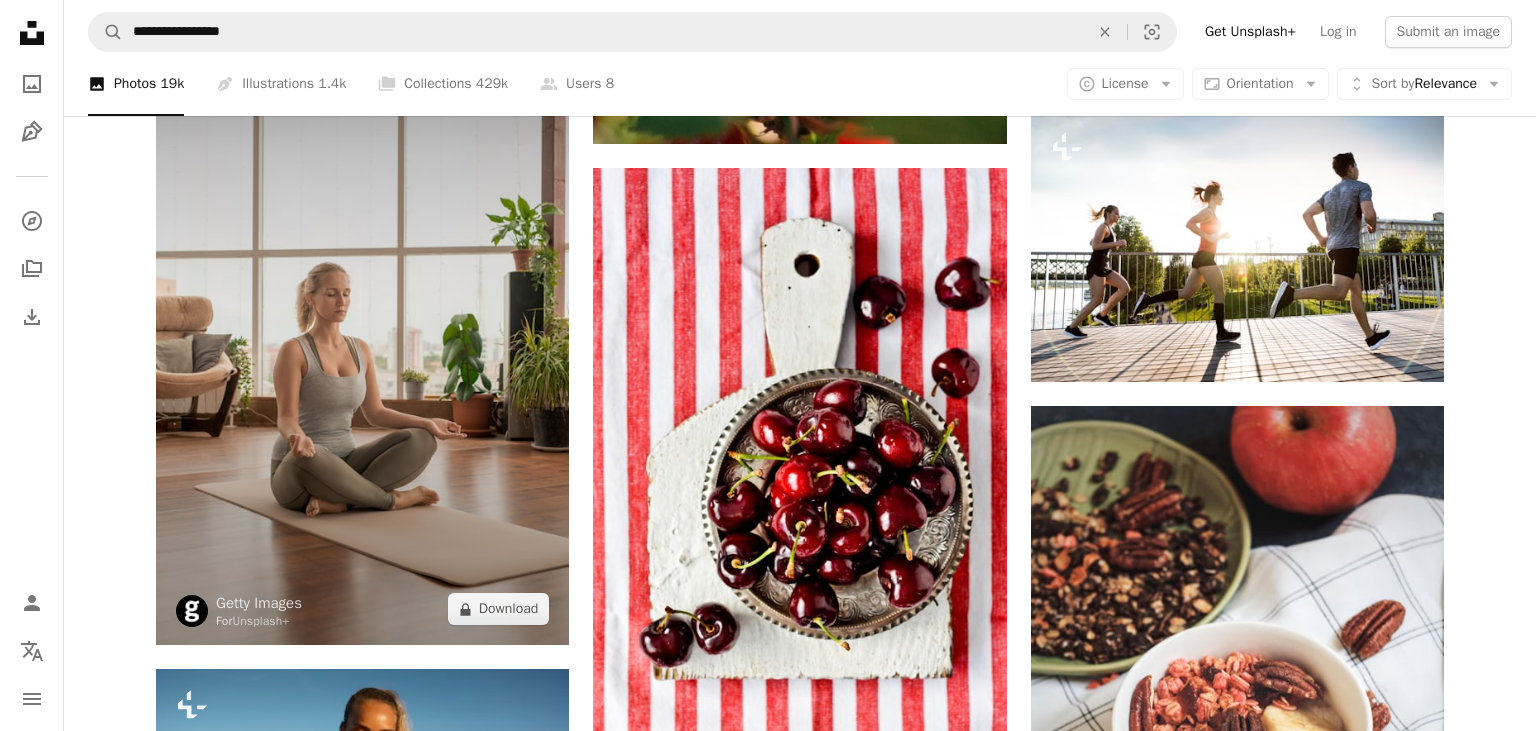 click at bounding box center [362, 335] 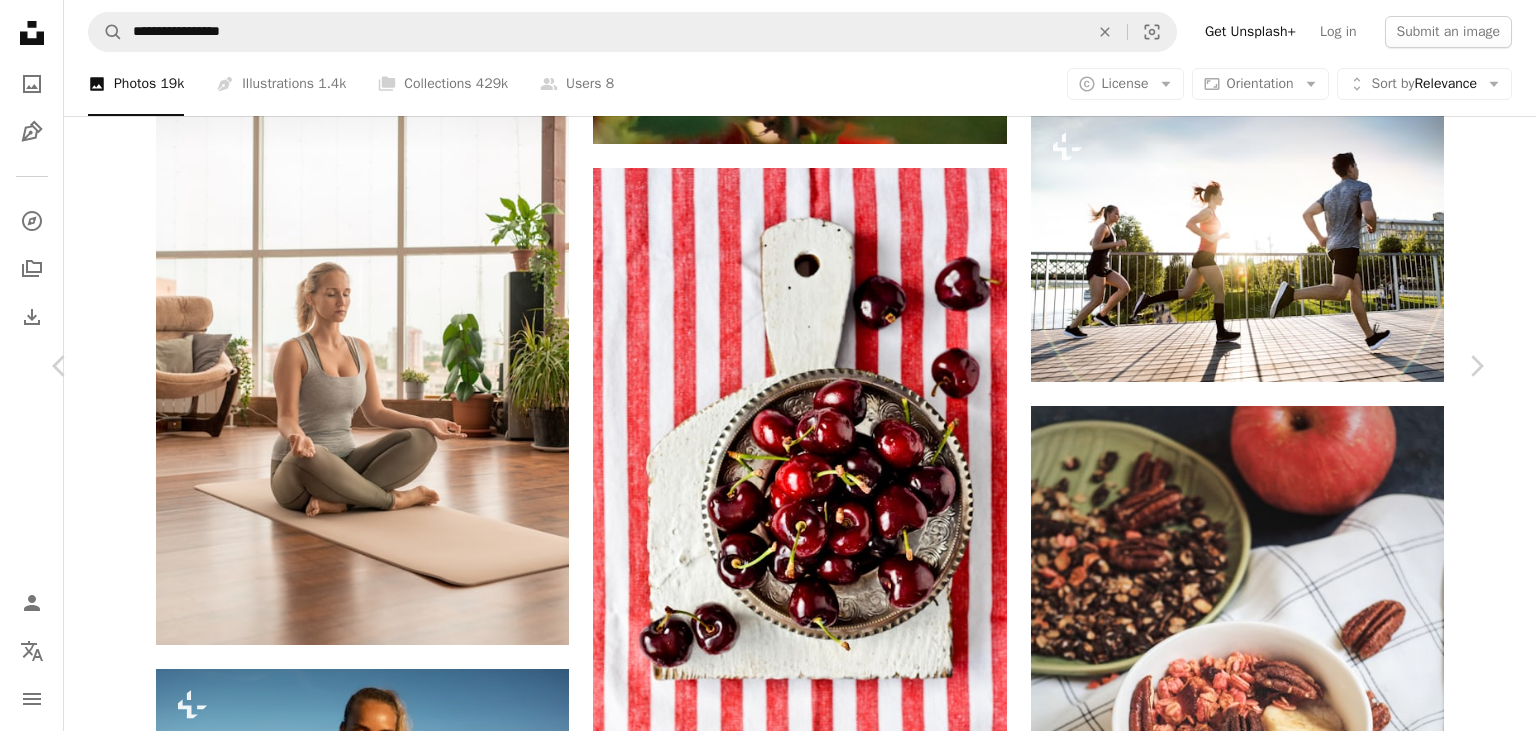 scroll, scrollTop: 5566, scrollLeft: 0, axis: vertical 